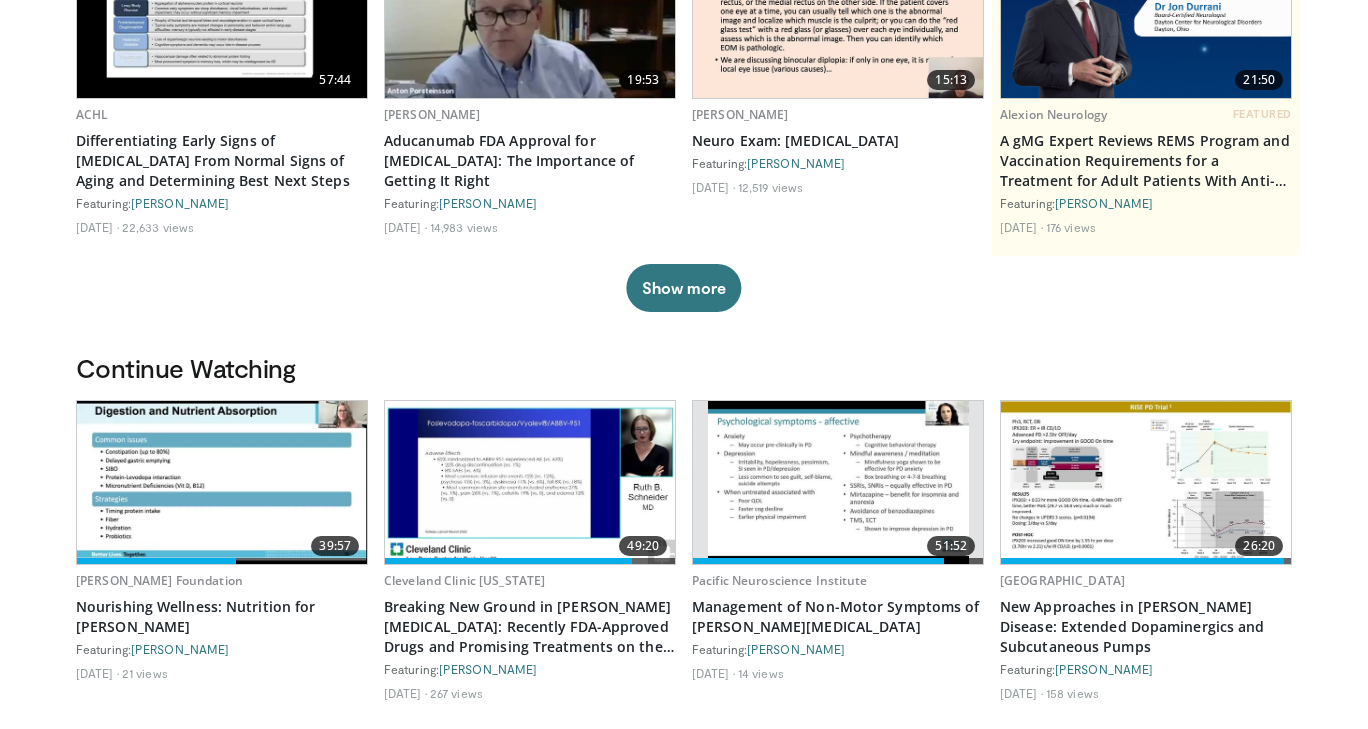 scroll, scrollTop: 0, scrollLeft: 0, axis: both 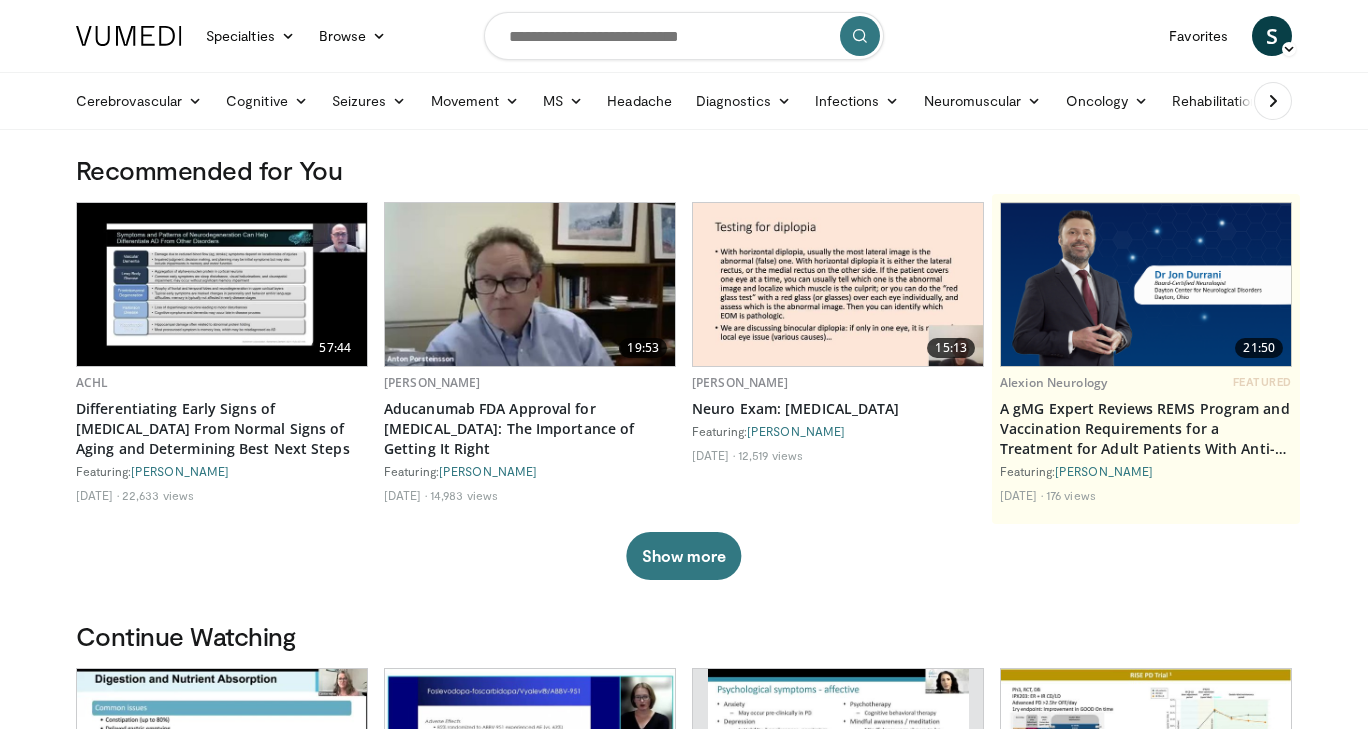click at bounding box center [1273, 101] 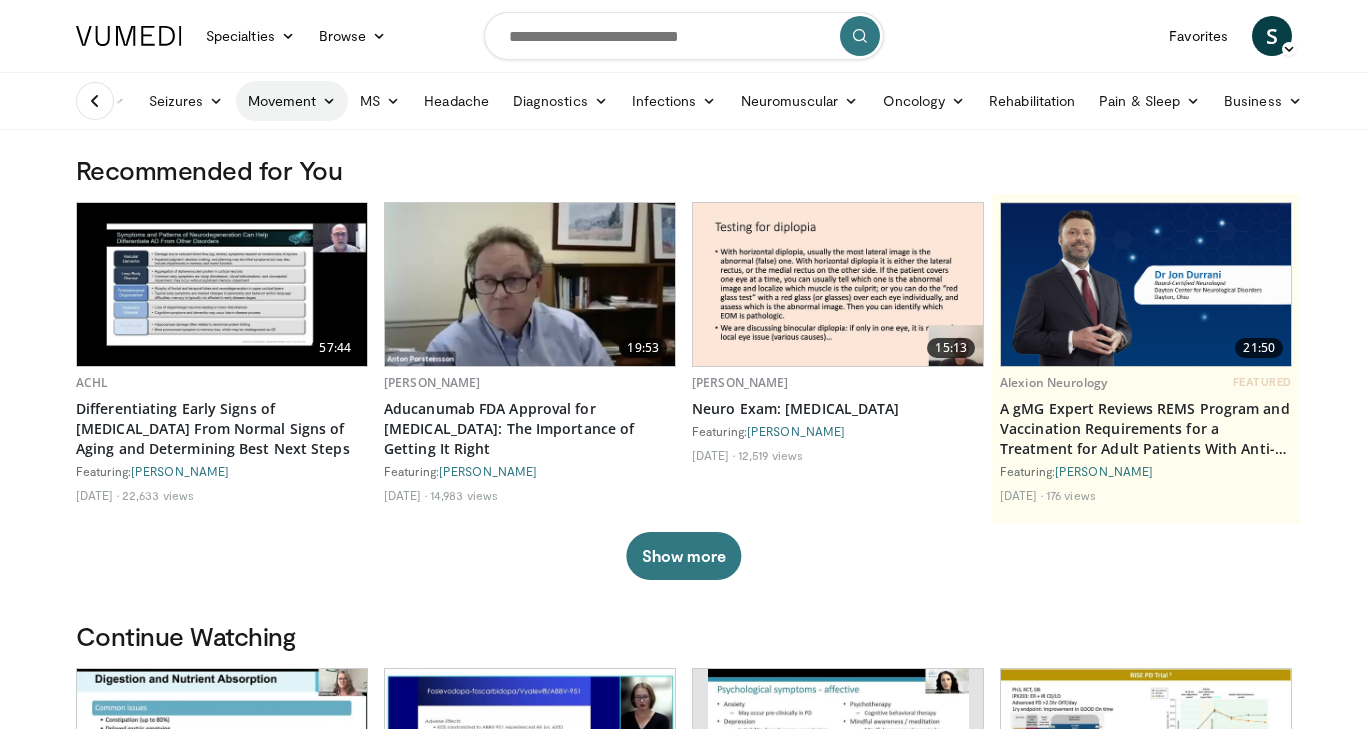 click on "Movement" at bounding box center (292, 101) 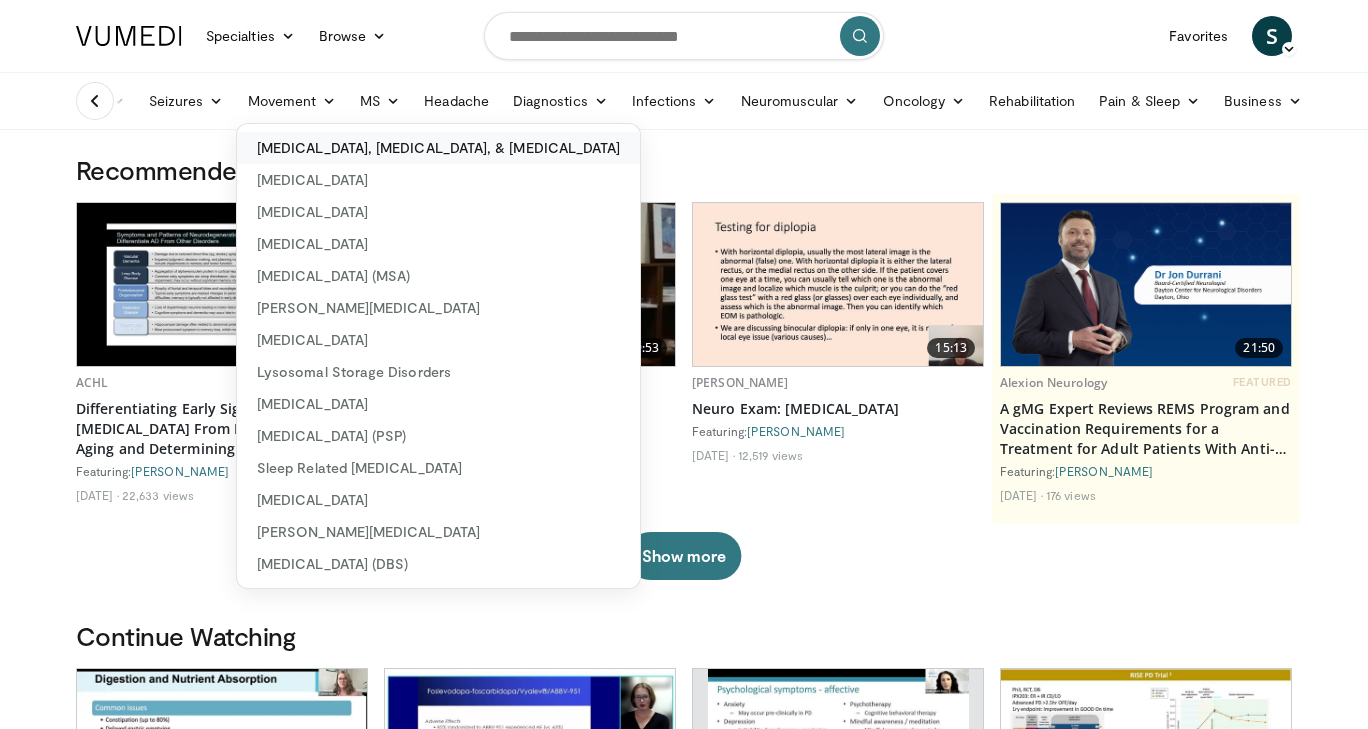 click on "[MEDICAL_DATA], [MEDICAL_DATA], & [MEDICAL_DATA]" at bounding box center (438, 148) 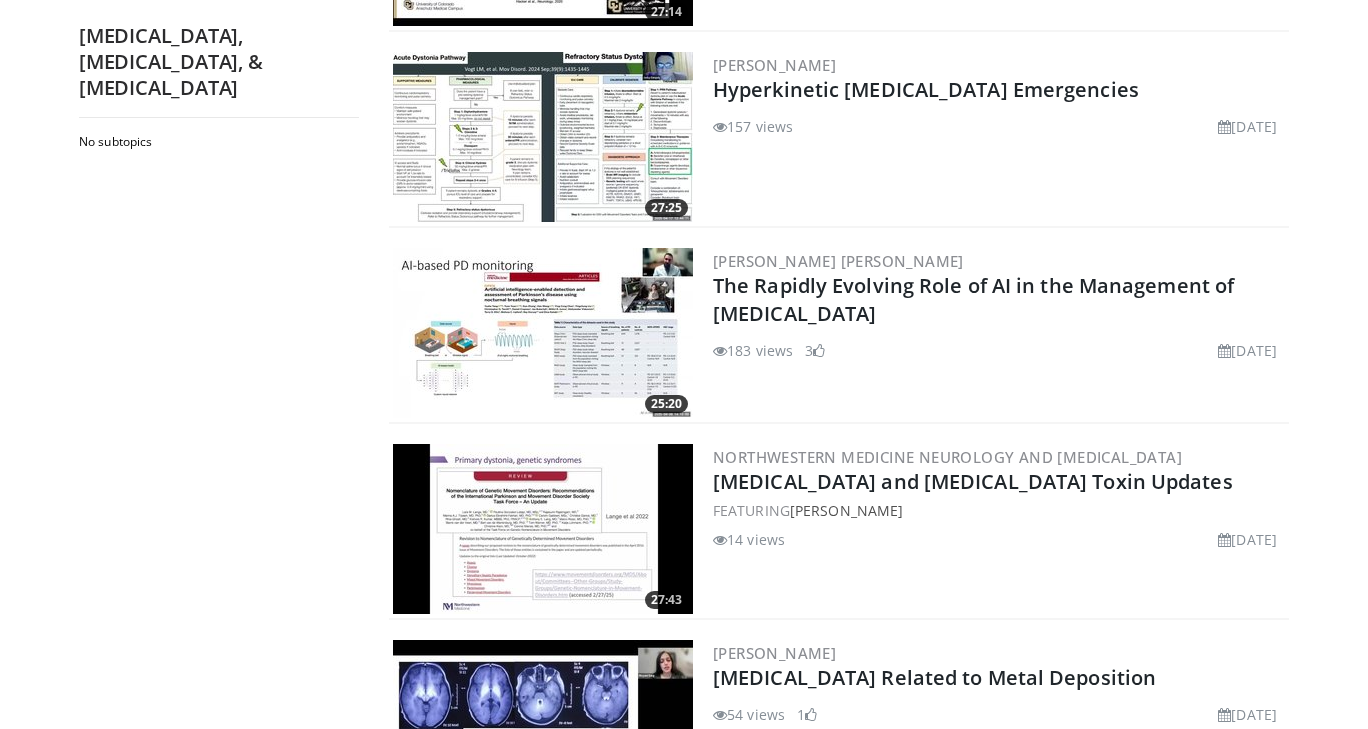 scroll, scrollTop: 4097, scrollLeft: 0, axis: vertical 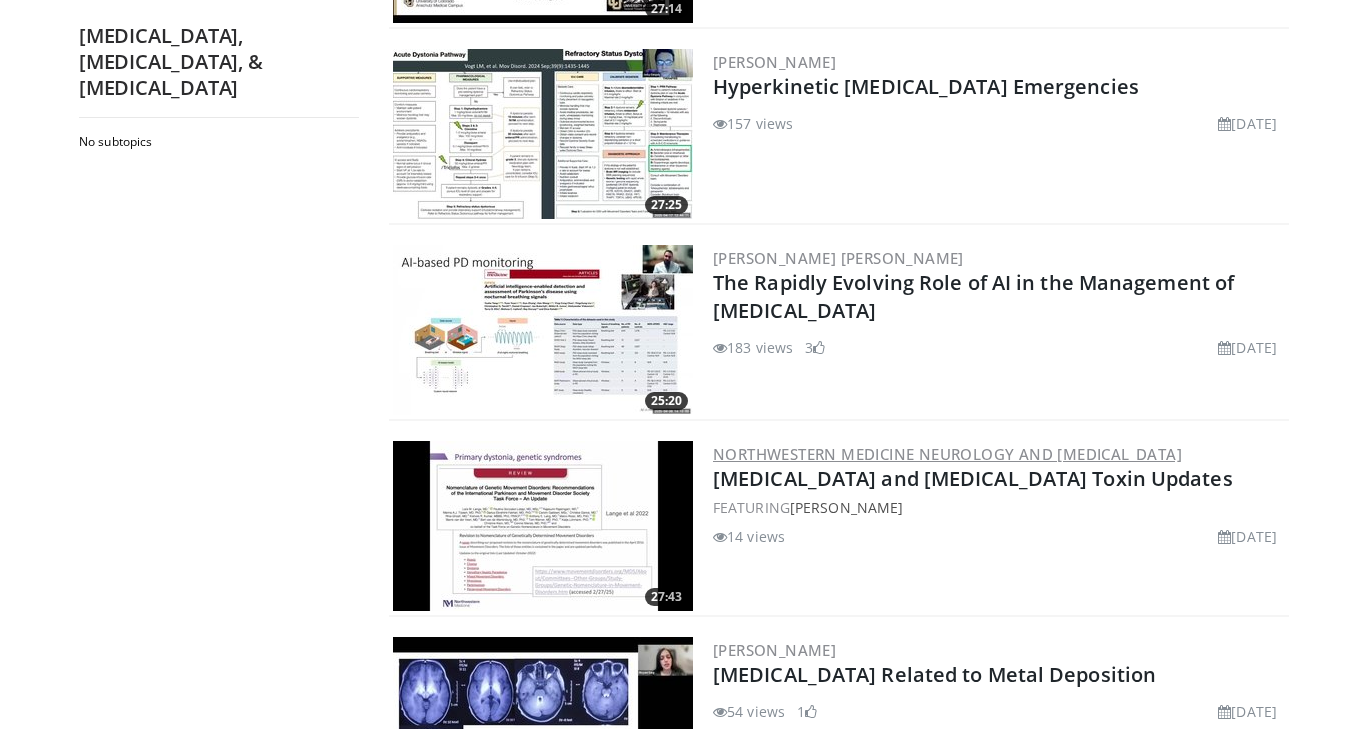 click on "Northwestern Medicine Neurology and [MEDICAL_DATA]" at bounding box center (947, 454) 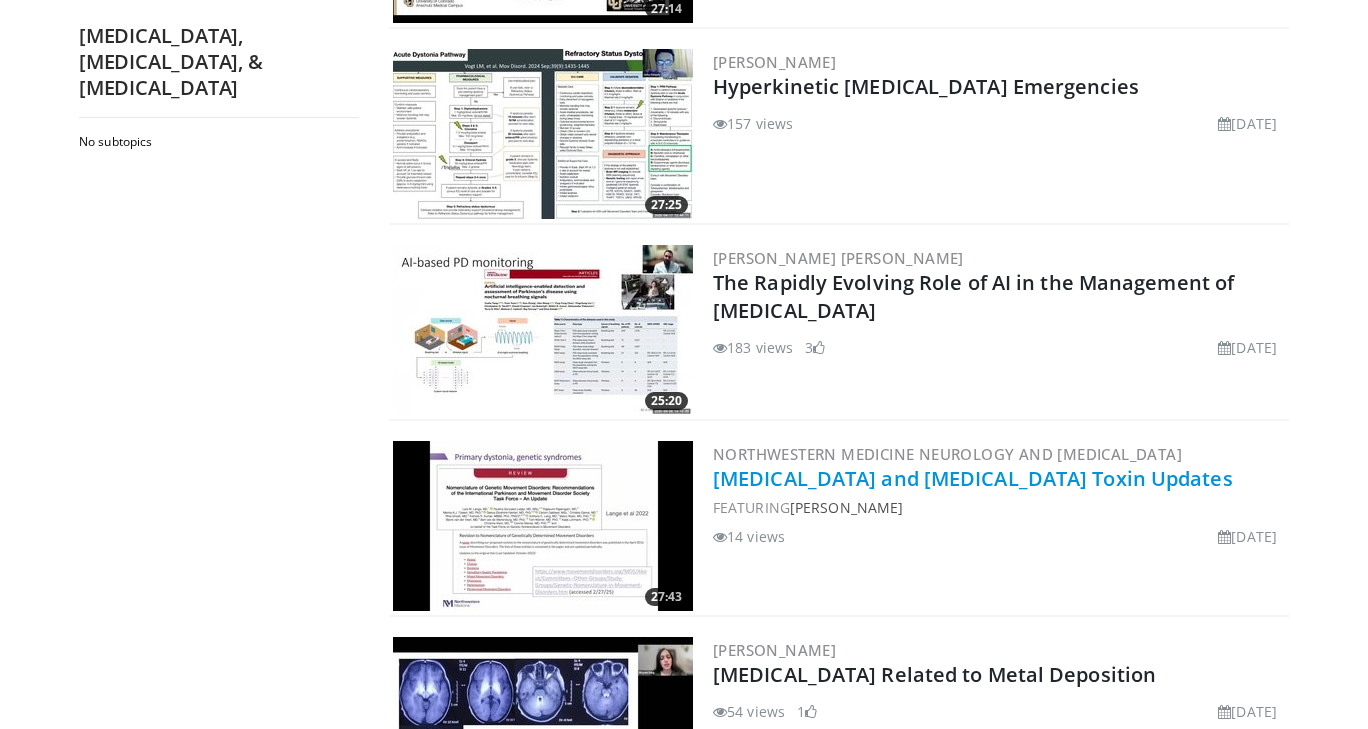 click on "Dystonia and Botulinum Toxin Updates" at bounding box center [973, 478] 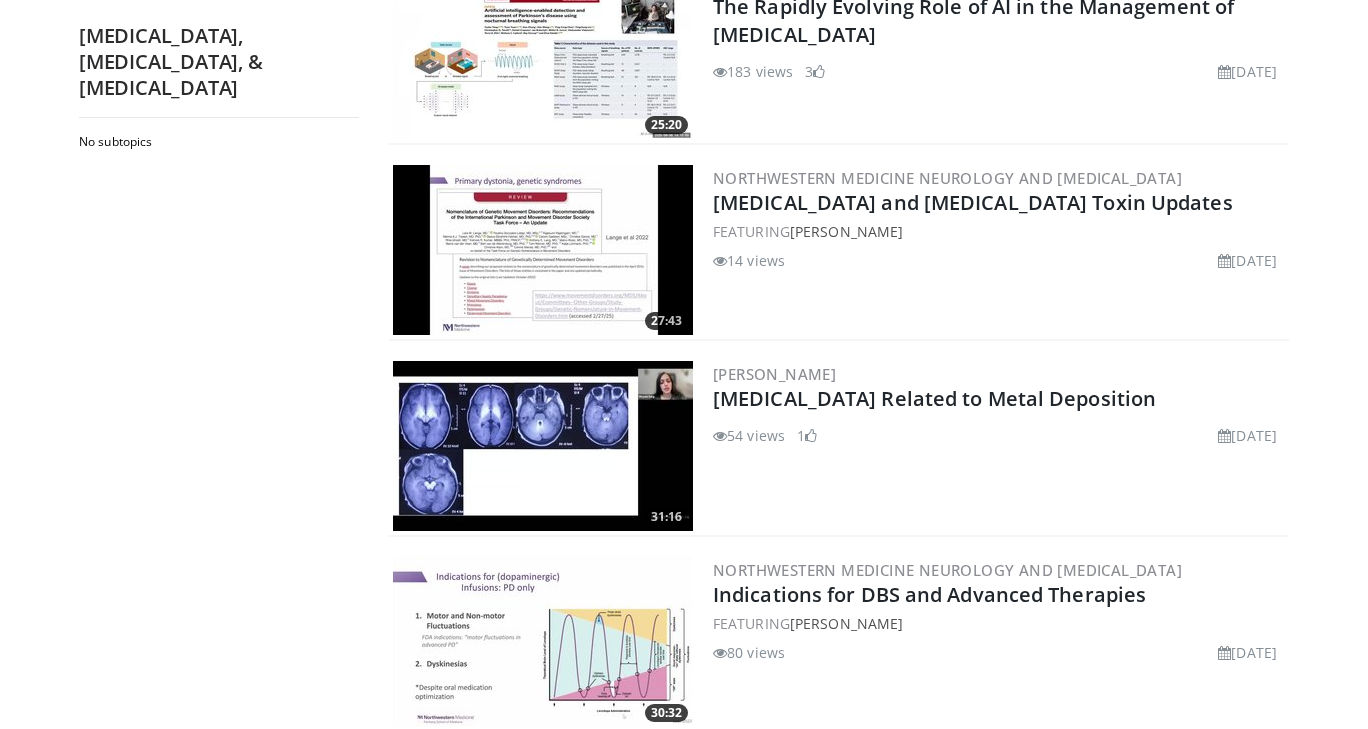 scroll, scrollTop: 4643, scrollLeft: 0, axis: vertical 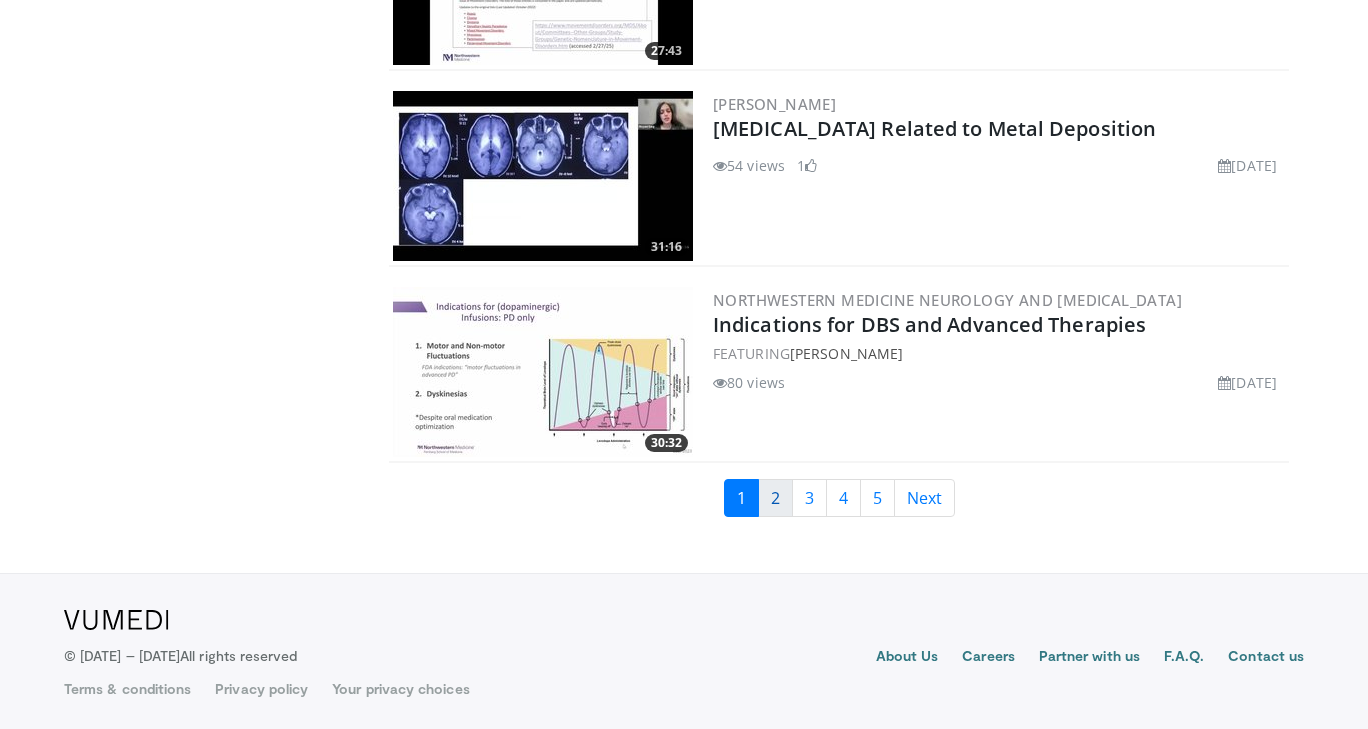 click on "2" at bounding box center (775, 498) 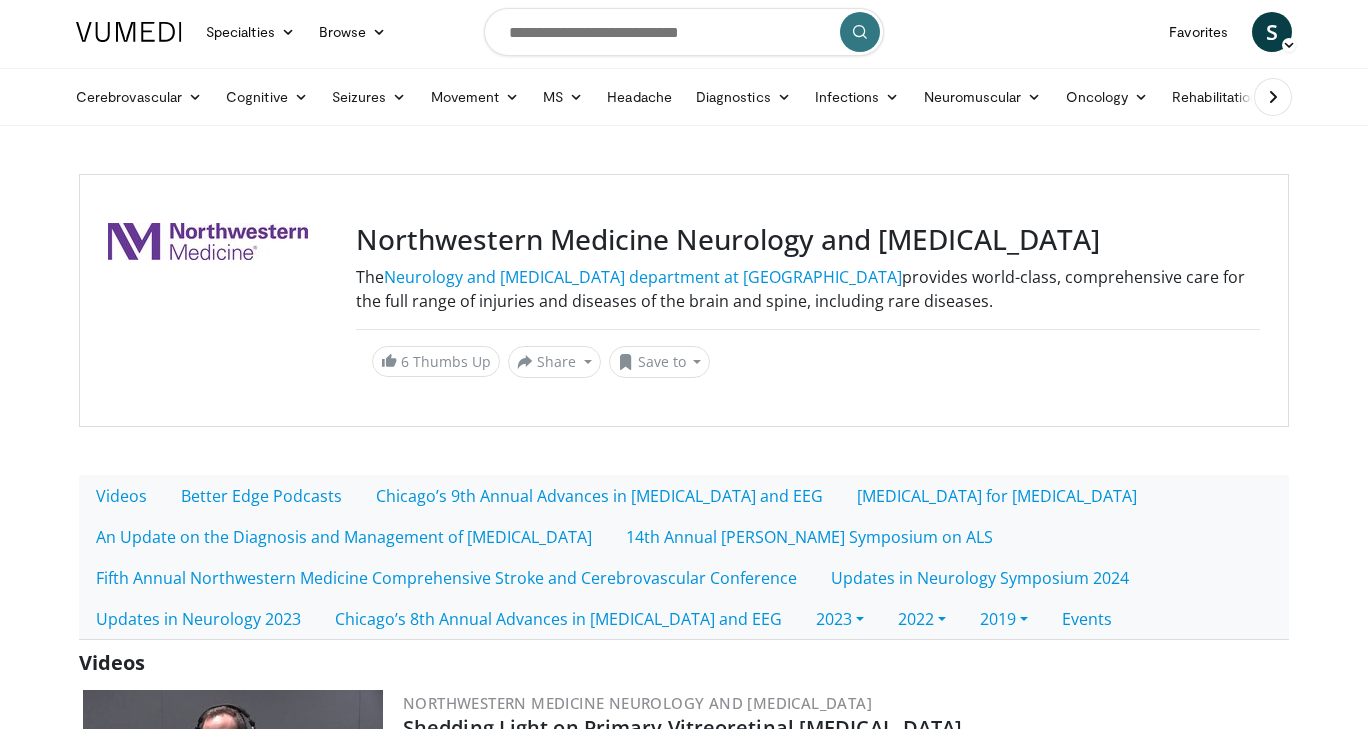 scroll, scrollTop: 0, scrollLeft: 0, axis: both 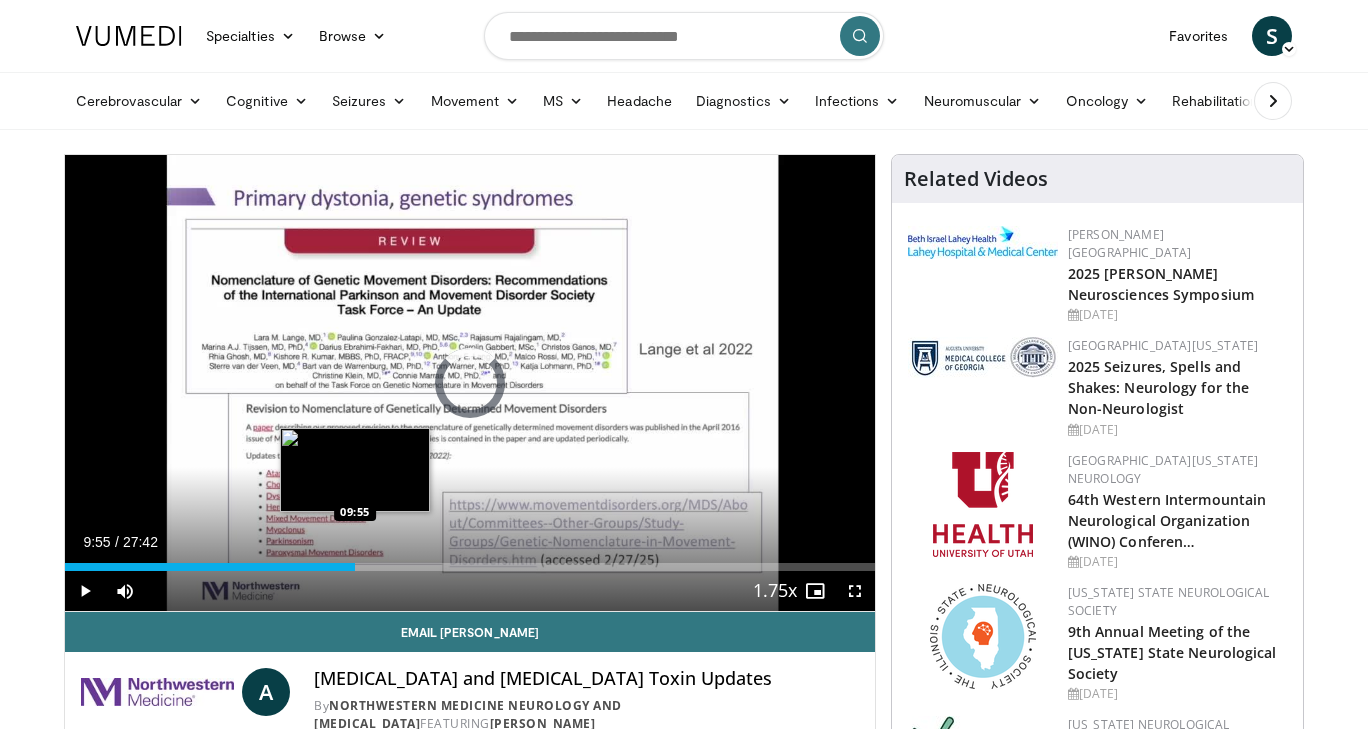 click on "Loaded :  2.38% 00:01 09:55" at bounding box center [470, 567] 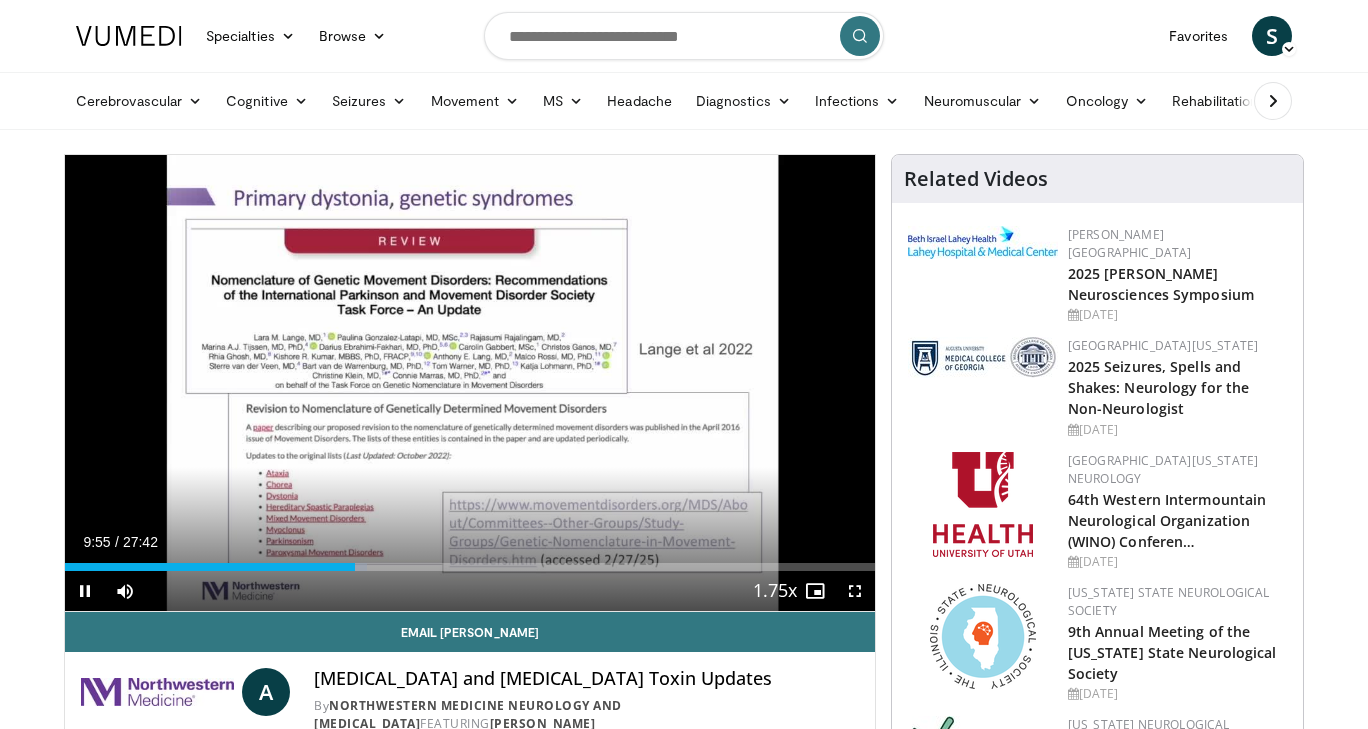 click on "Current Time  9:55 / Duration  27:42 Pause Skip Backward Skip Forward Mute Loaded :  37.30% 09:56 10:46 Stream Type  LIVE Seek to live, currently behind live LIVE   1.75x Playback Rate 0.5x 0.75x 1x 1.25x 1.5x 1.75x , selected 2x Chapters Chapters Descriptions descriptions off , selected Captions captions settings , opens captions settings dialog captions off , selected Audio Track en (Main) , selected Fullscreen Enable picture-in-picture mode" at bounding box center [470, 591] 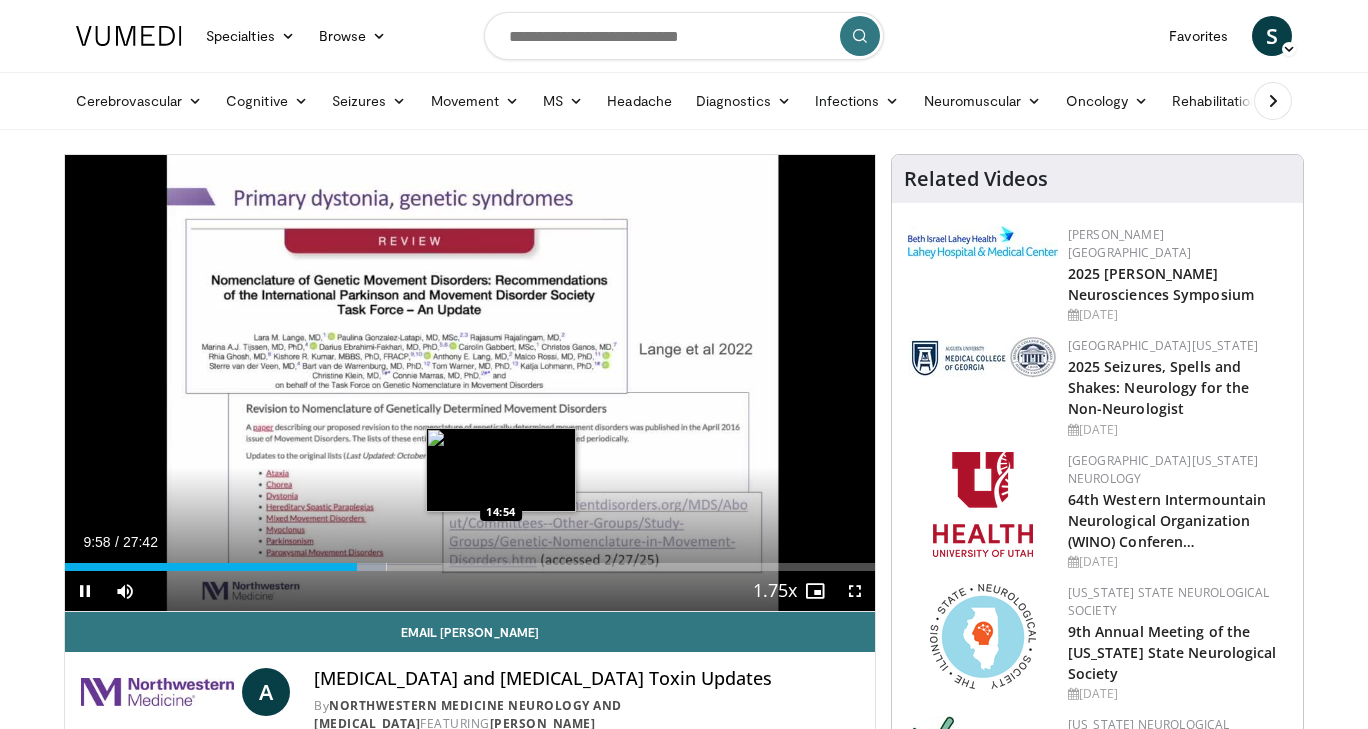 click on "Loaded :  39.71% 09:59 14:54" at bounding box center (470, 567) 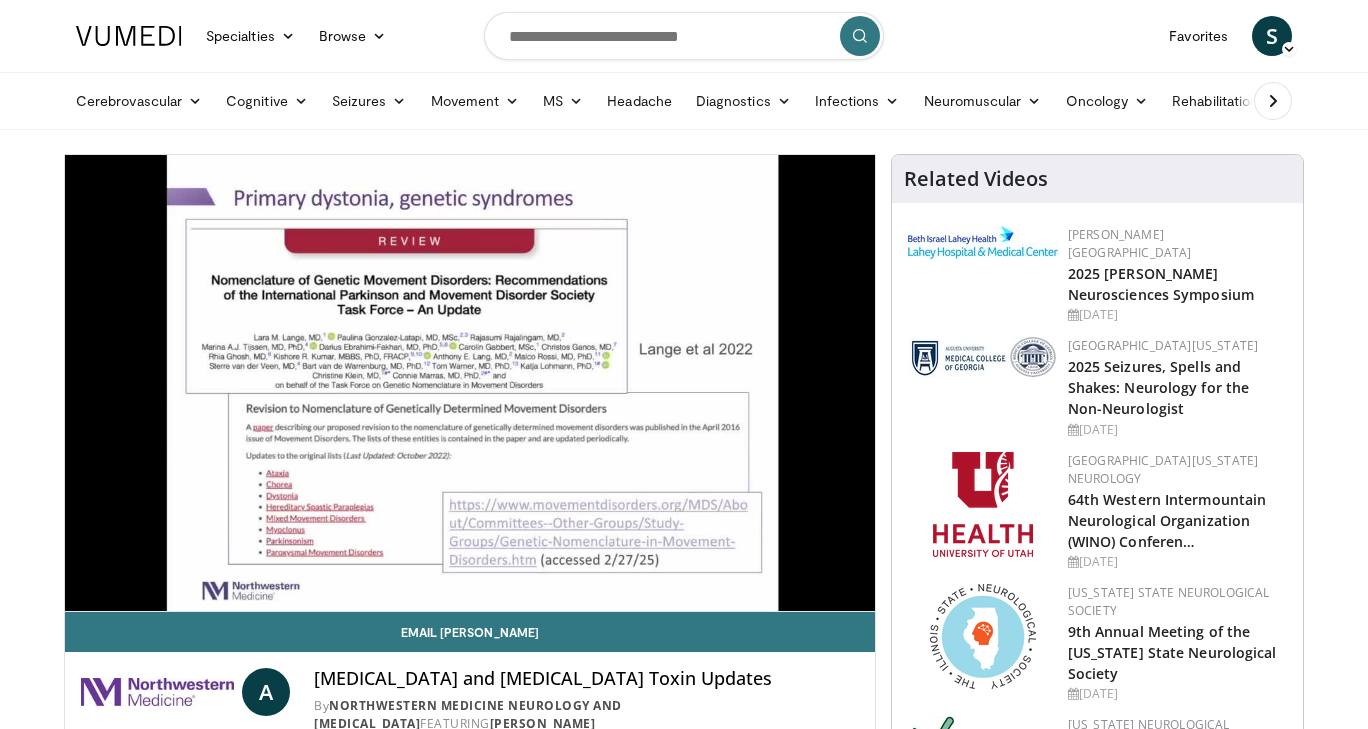 click on "10 seconds
Tap to unmute" at bounding box center [470, 383] 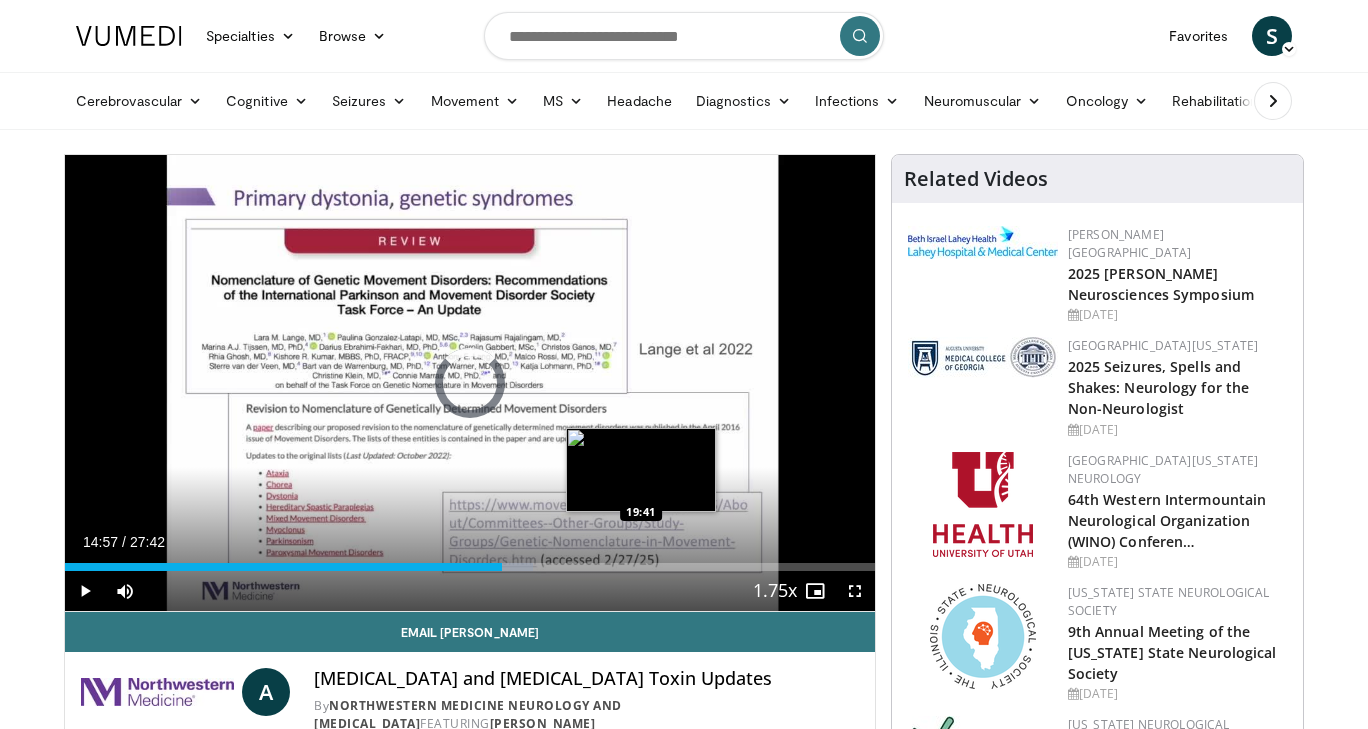 click on "Loaded :  57.76% 14:57 19:41" at bounding box center (470, 567) 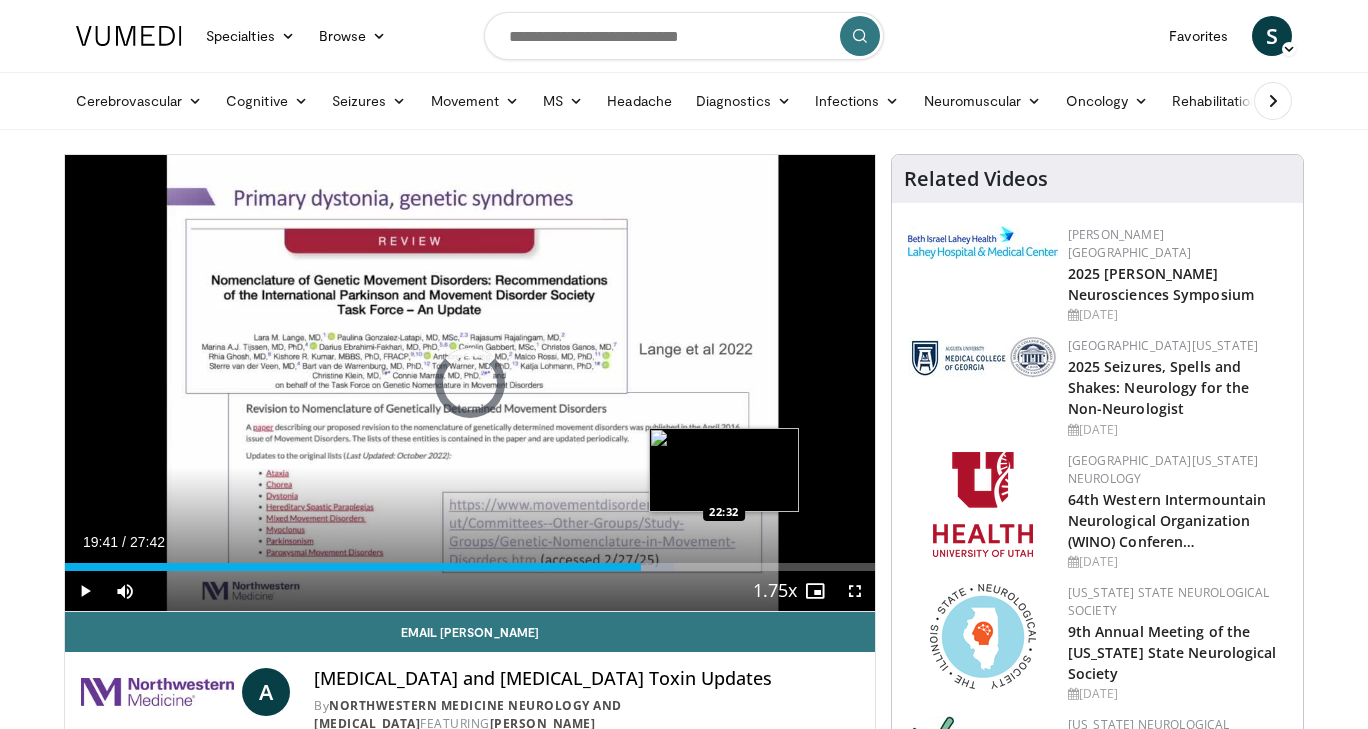 click on "Loaded :  75.20% 19:41 22:32" at bounding box center (470, 561) 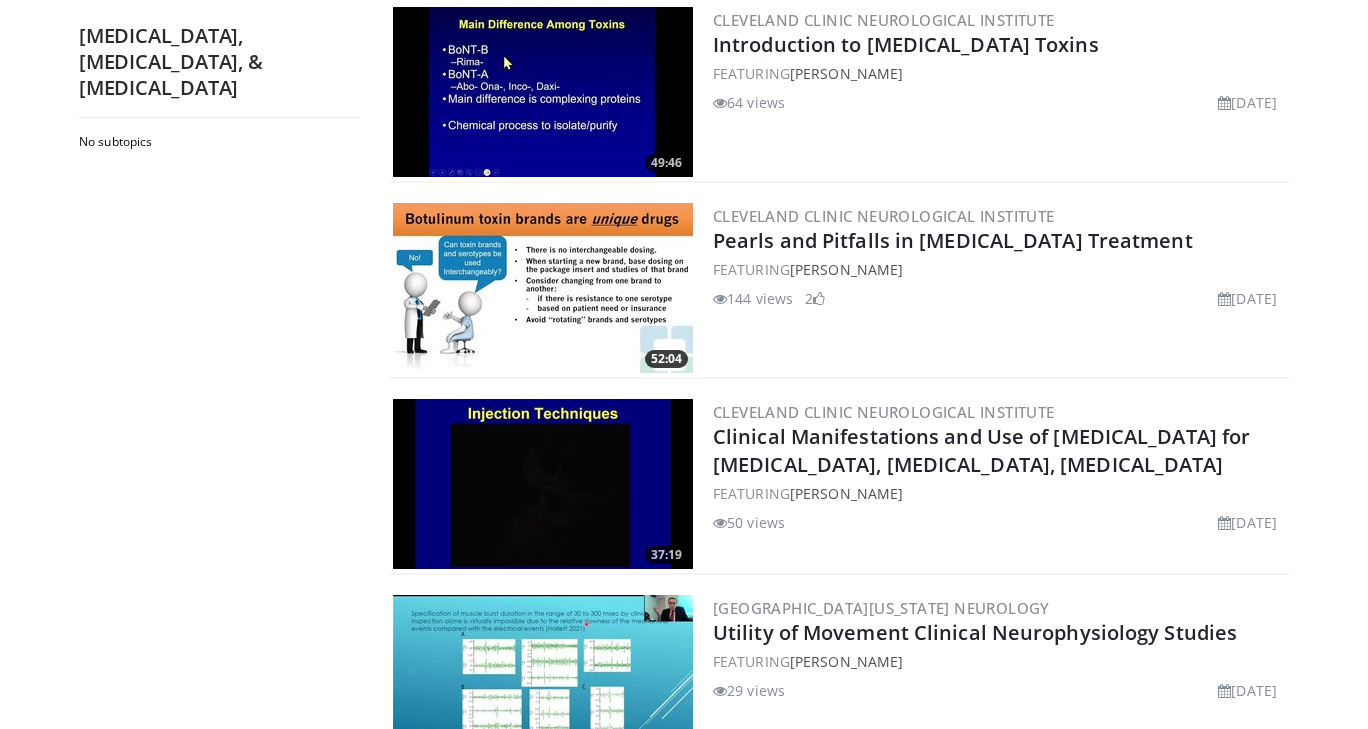 scroll, scrollTop: 3374, scrollLeft: 0, axis: vertical 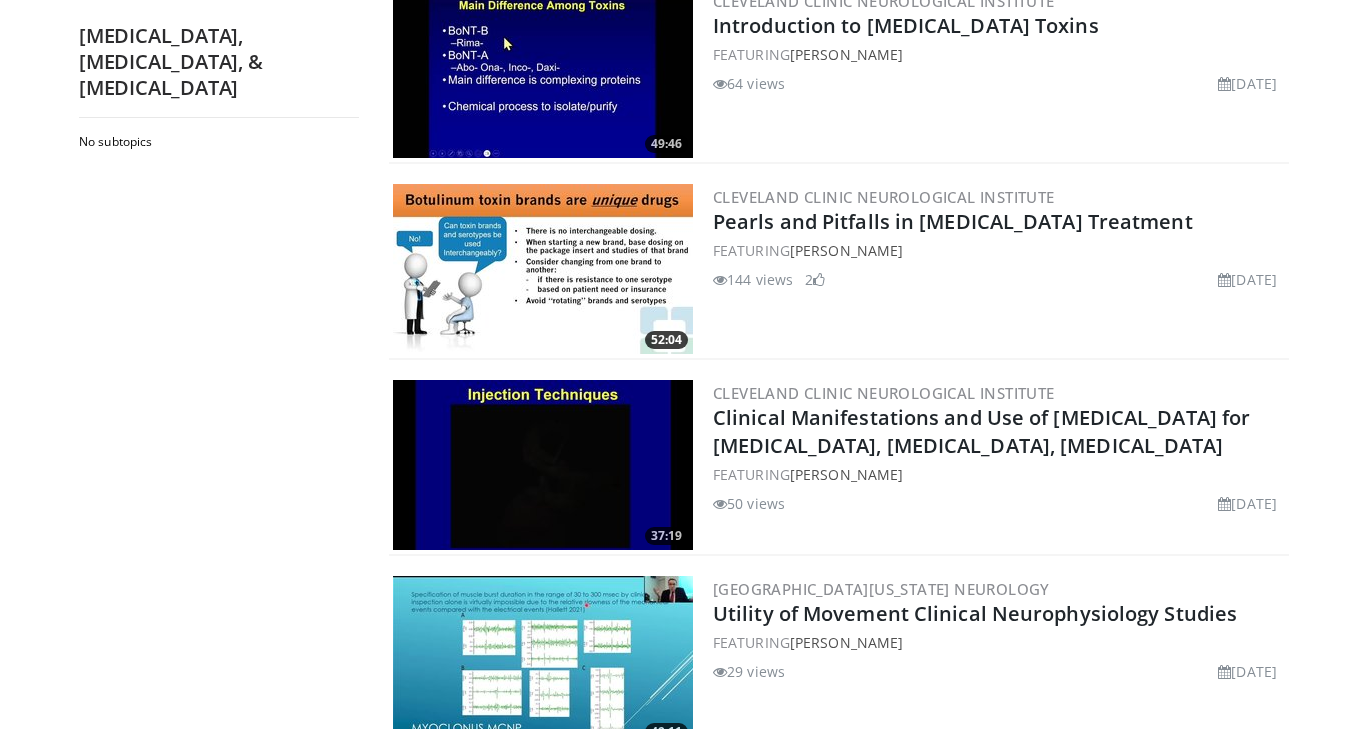 drag, startPoint x: 833, startPoint y: 381, endPoint x: 805, endPoint y: 472, distance: 95.2103 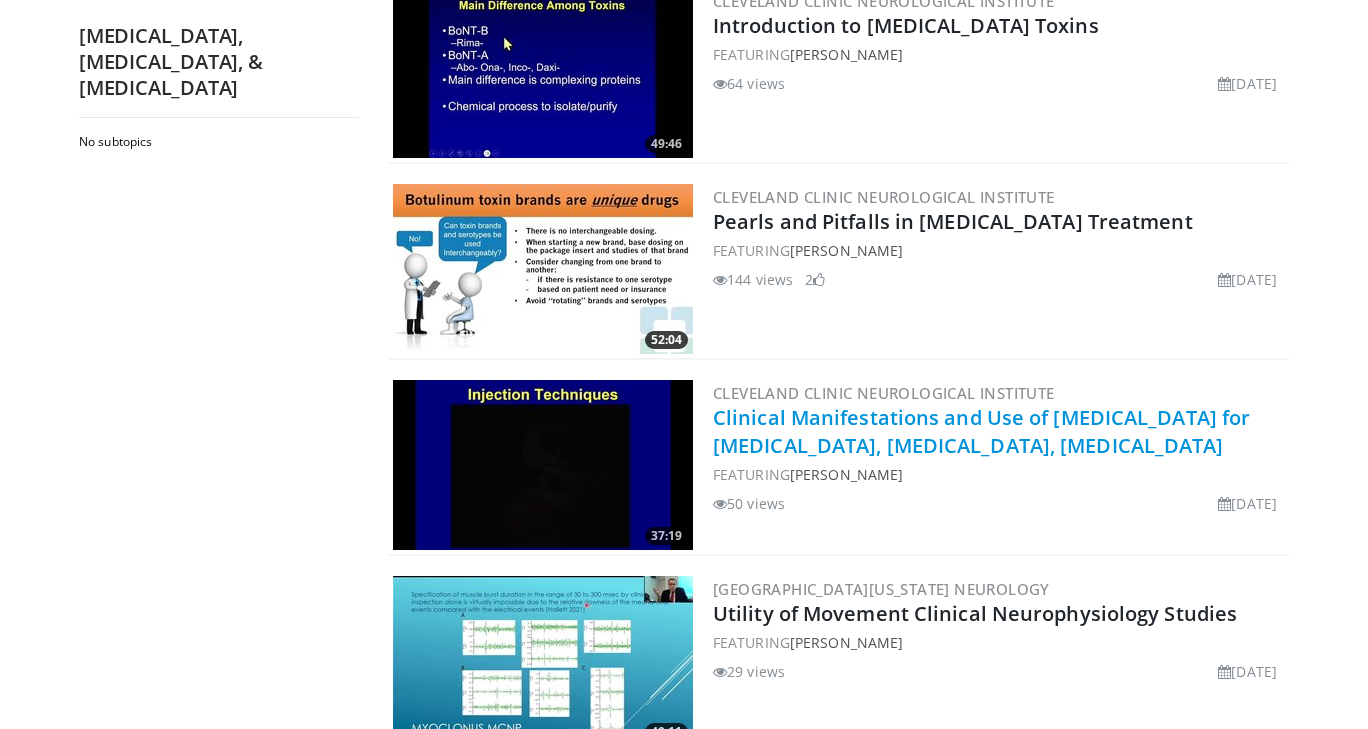 click on "Clinical Manifestations and Use of [MEDICAL_DATA] for [MEDICAL_DATA], [MEDICAL_DATA], [MEDICAL_DATA]" at bounding box center [981, 431] 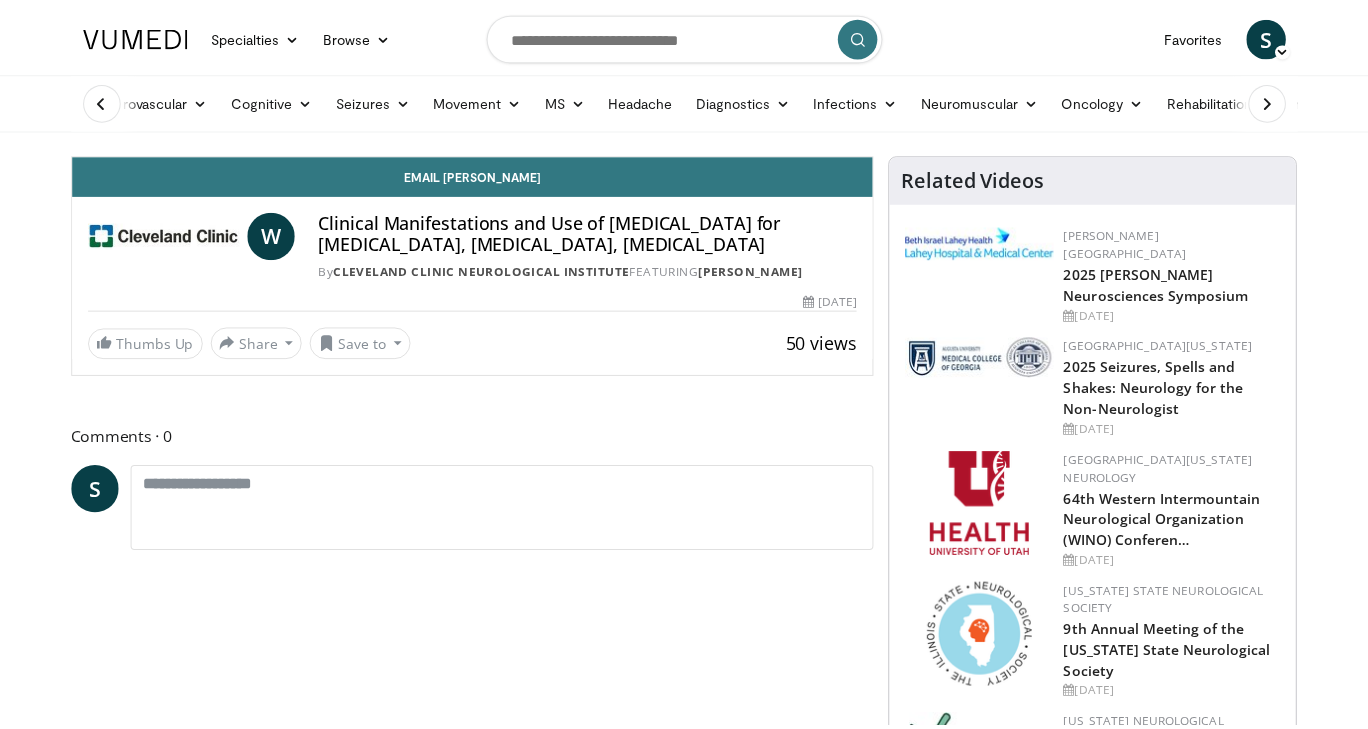 scroll, scrollTop: 0, scrollLeft: 0, axis: both 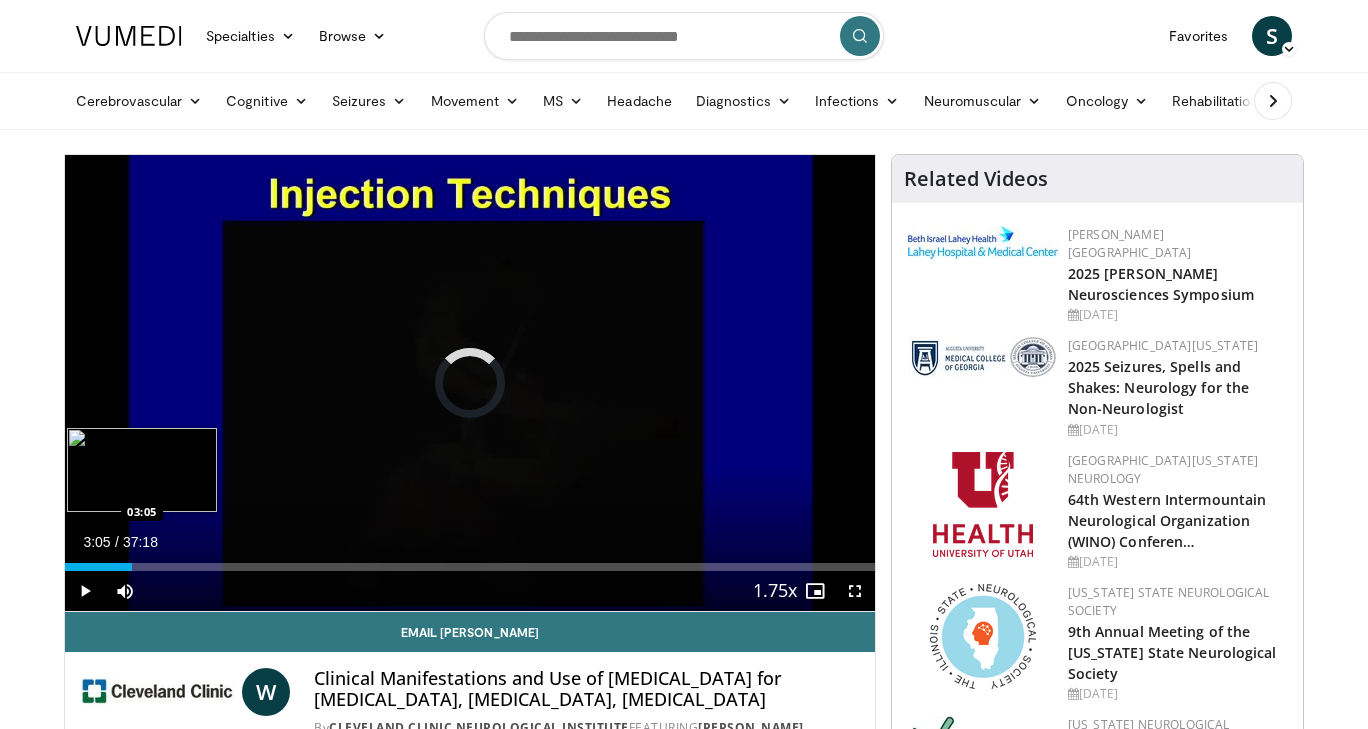 click on "Loaded :  1.34% 03:05 03:05" at bounding box center (470, 567) 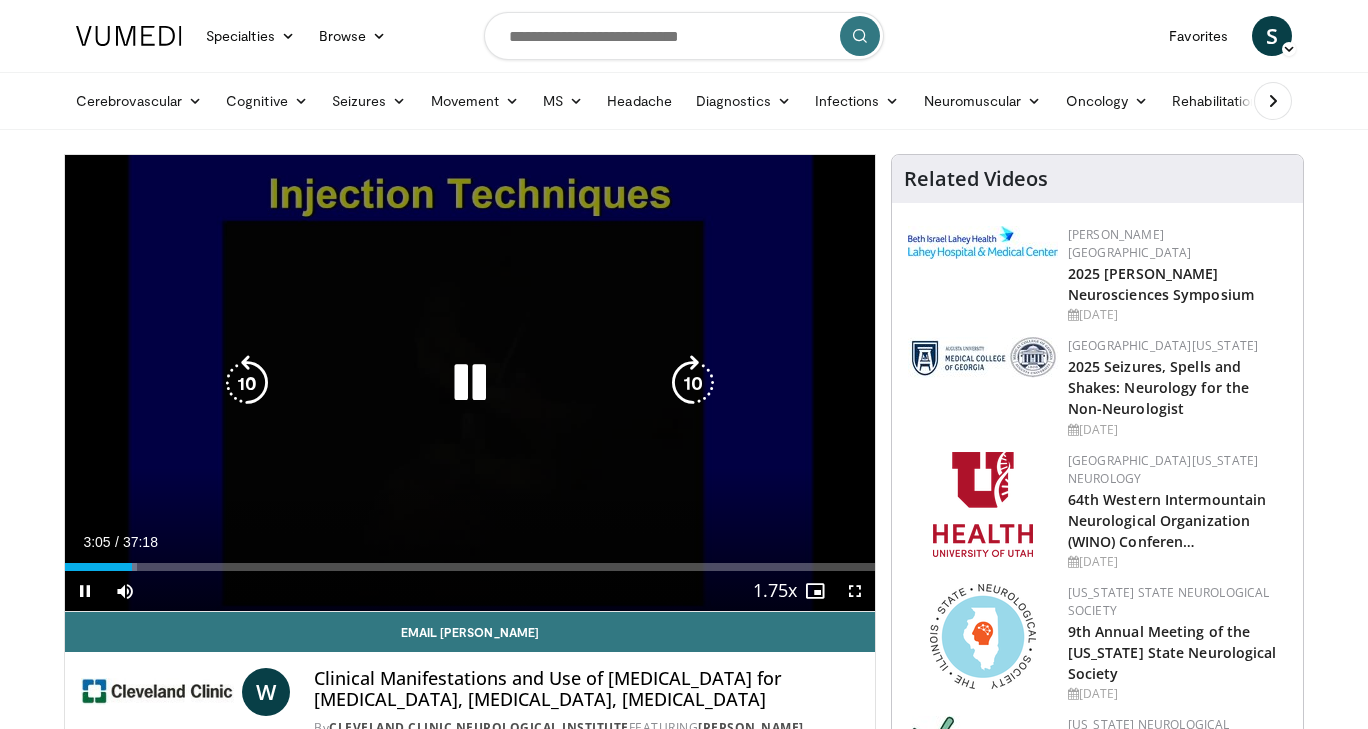 click on "Loaded :  8.93% 03:06 03:05" at bounding box center (470, 567) 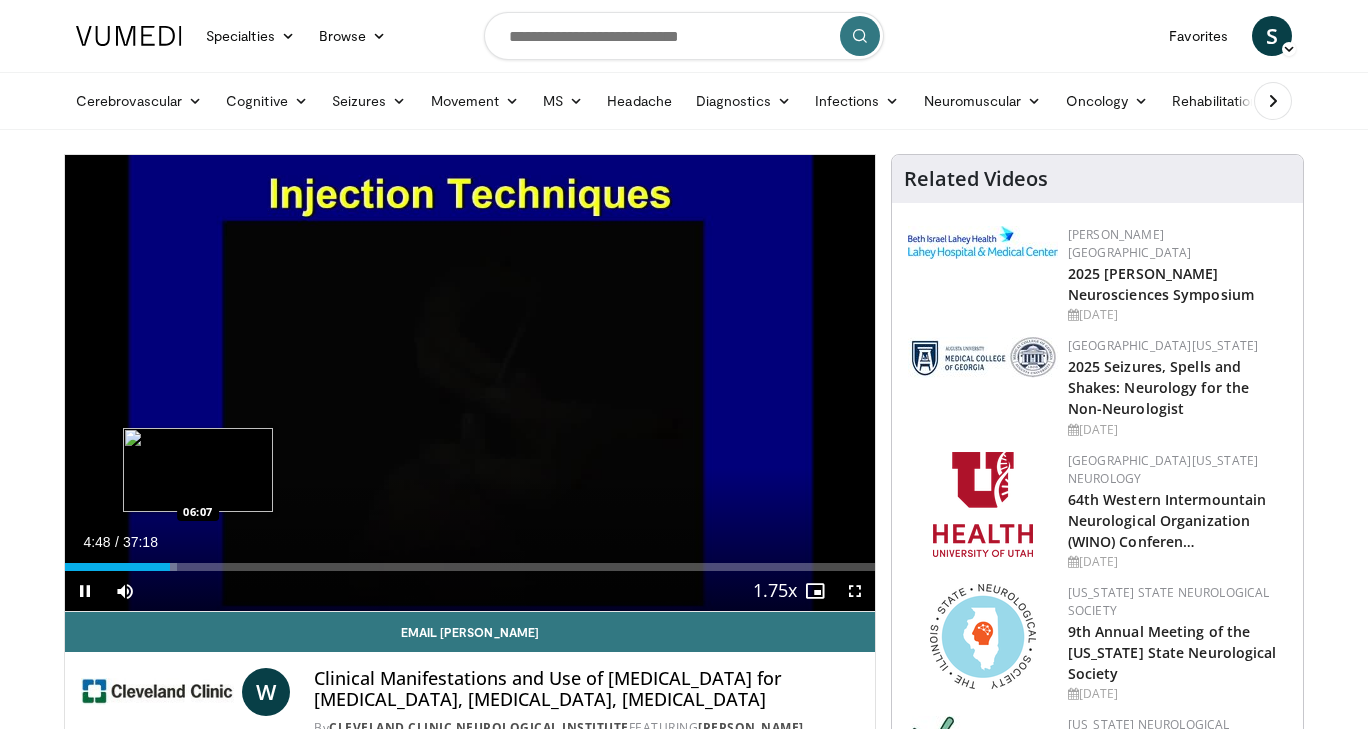 click on "Loaded :  13.85% 04:48 06:07" at bounding box center (470, 567) 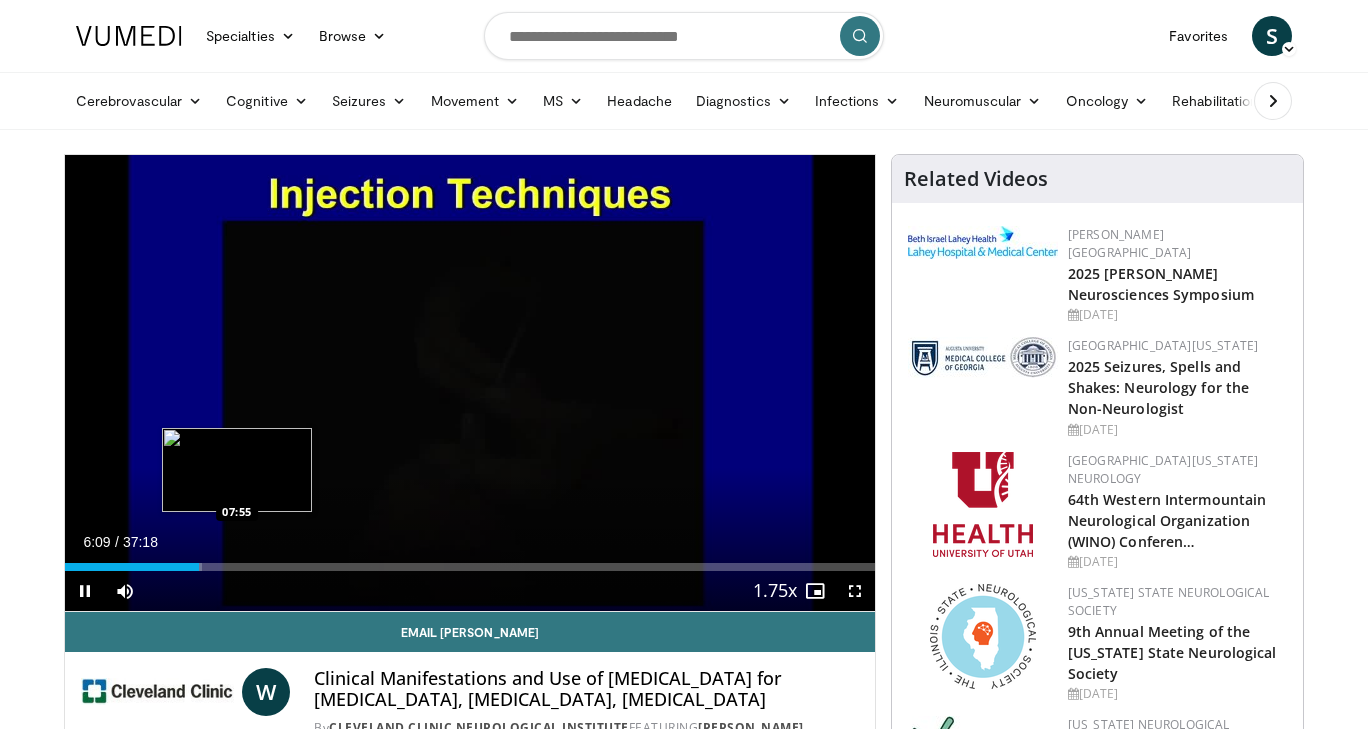 click on "Loaded :  16.97% 06:09 07:55" at bounding box center [470, 567] 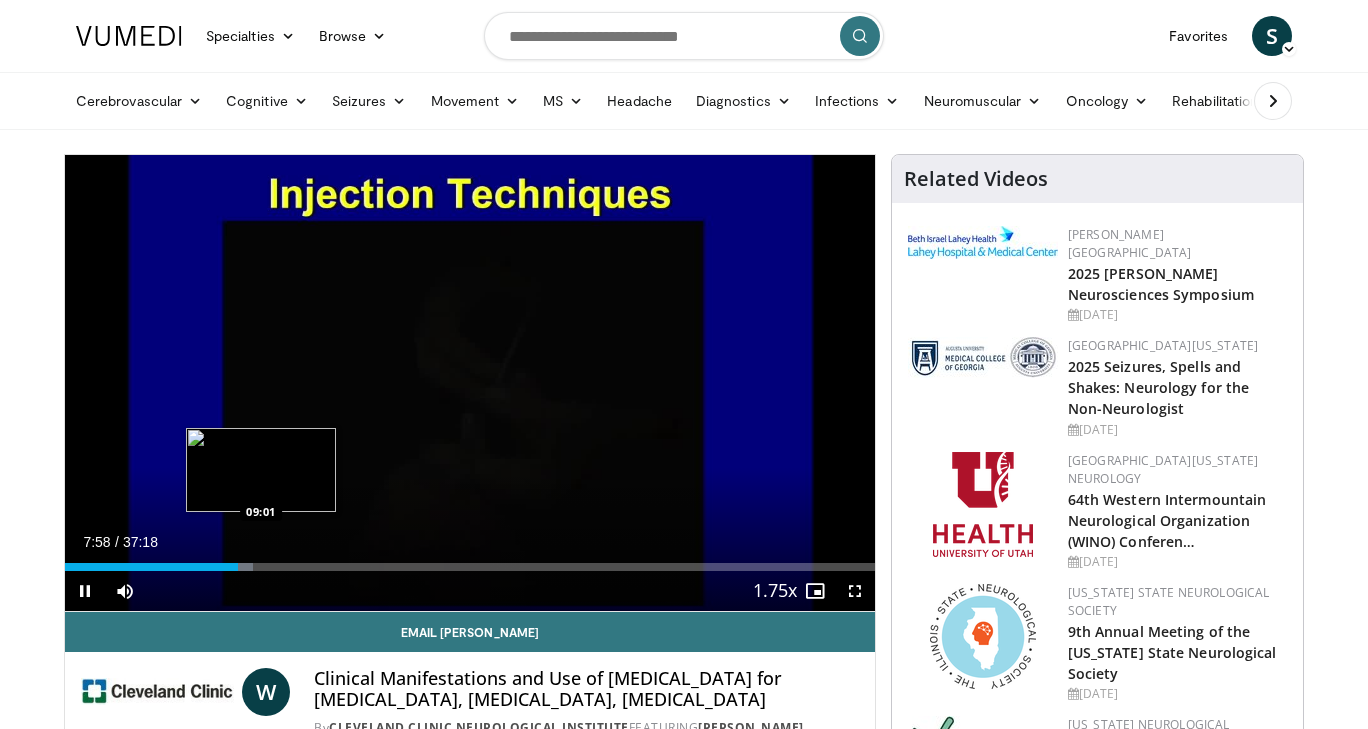 click on "Loaded :  23.23% 07:57 09:01" at bounding box center [470, 567] 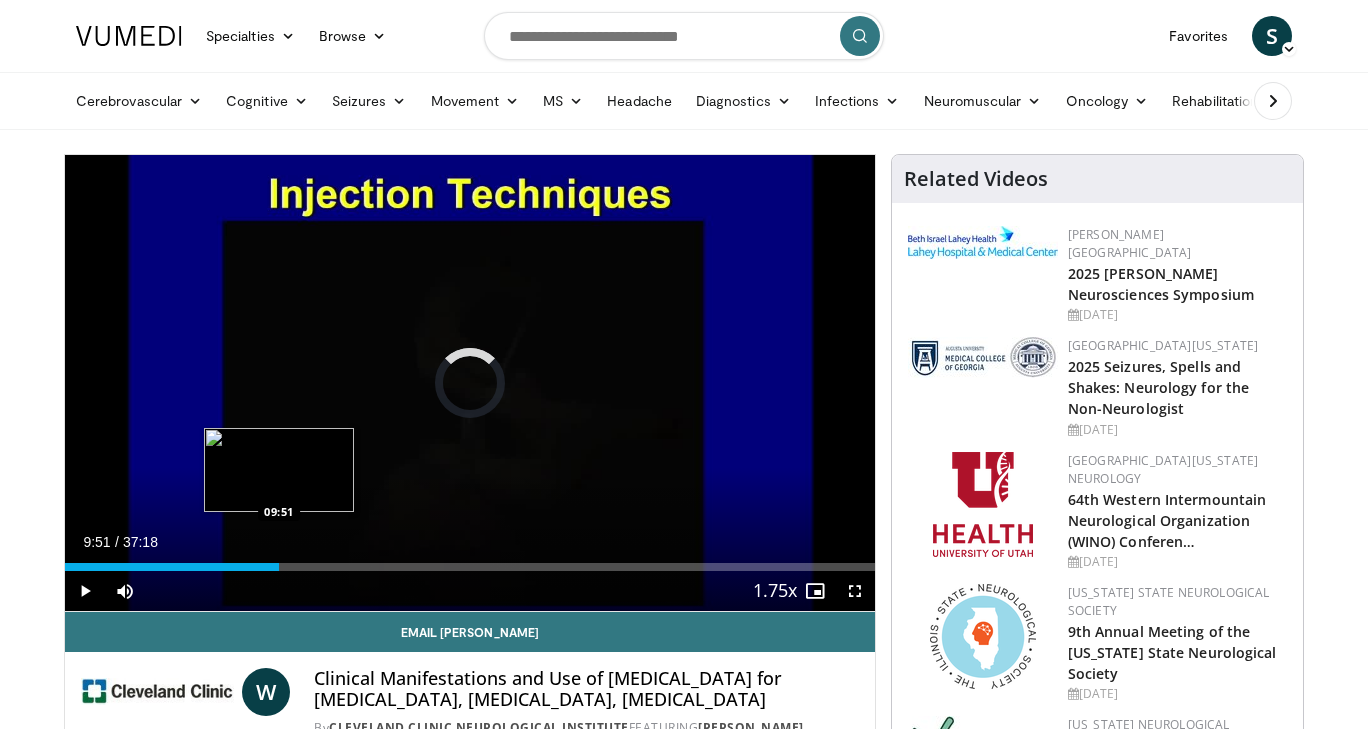 click on "Loaded :  26.36% 09:06 09:51" at bounding box center (470, 567) 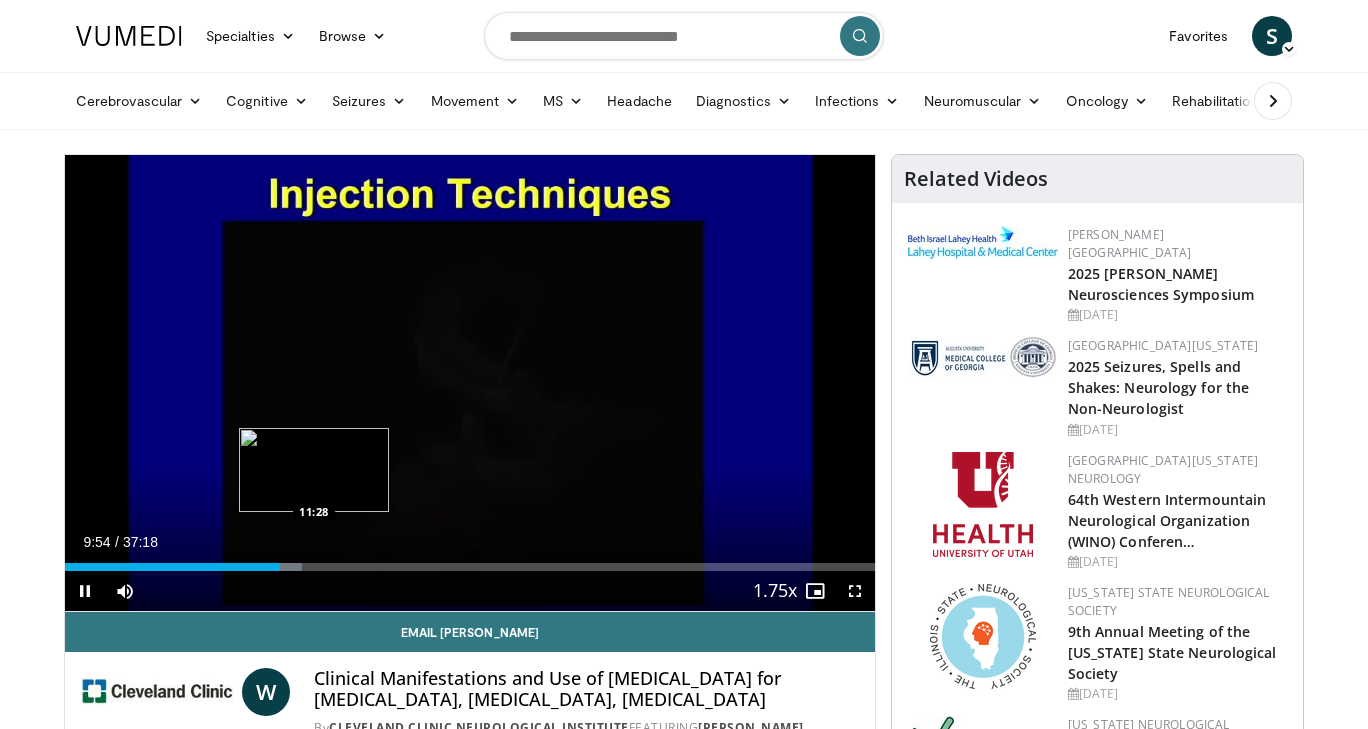 click on "Loaded :  29.24% 09:54 11:28" at bounding box center [470, 567] 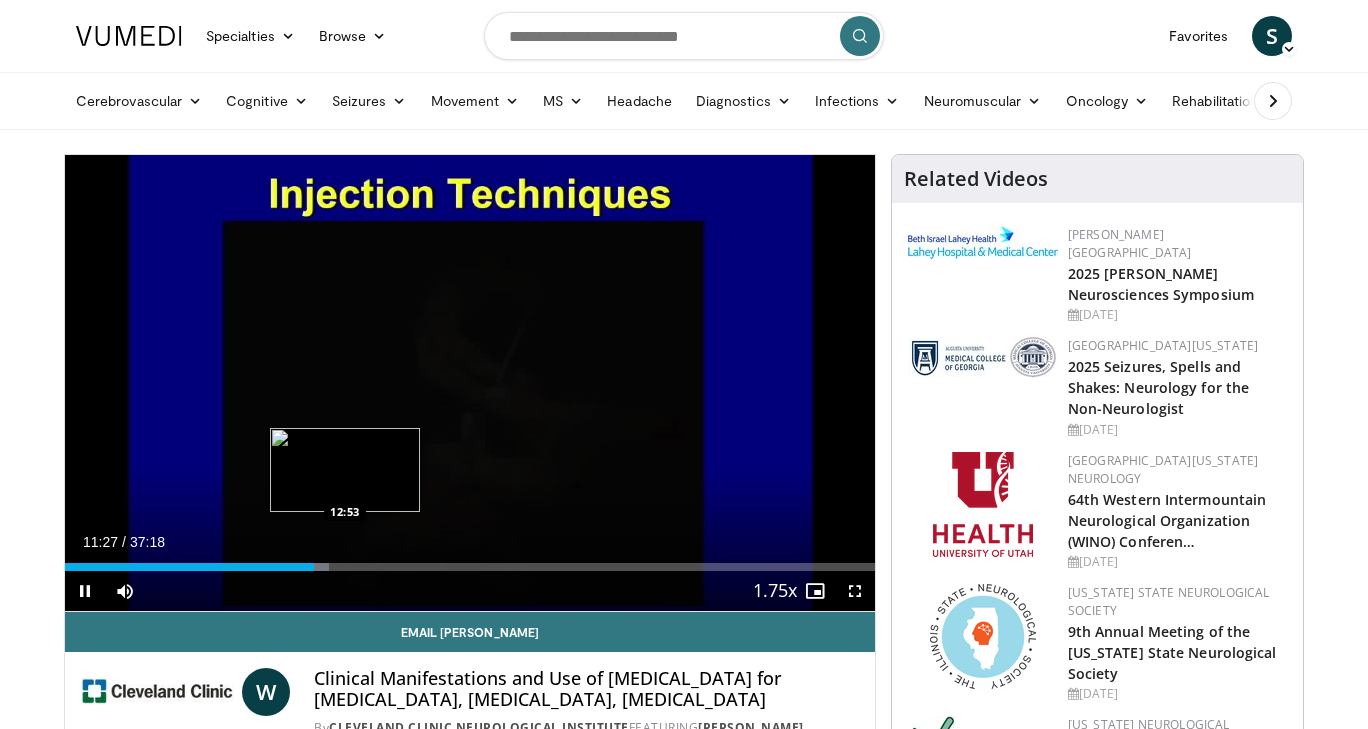 click on "Loaded :  32.61% 11:27 12:53" at bounding box center (470, 567) 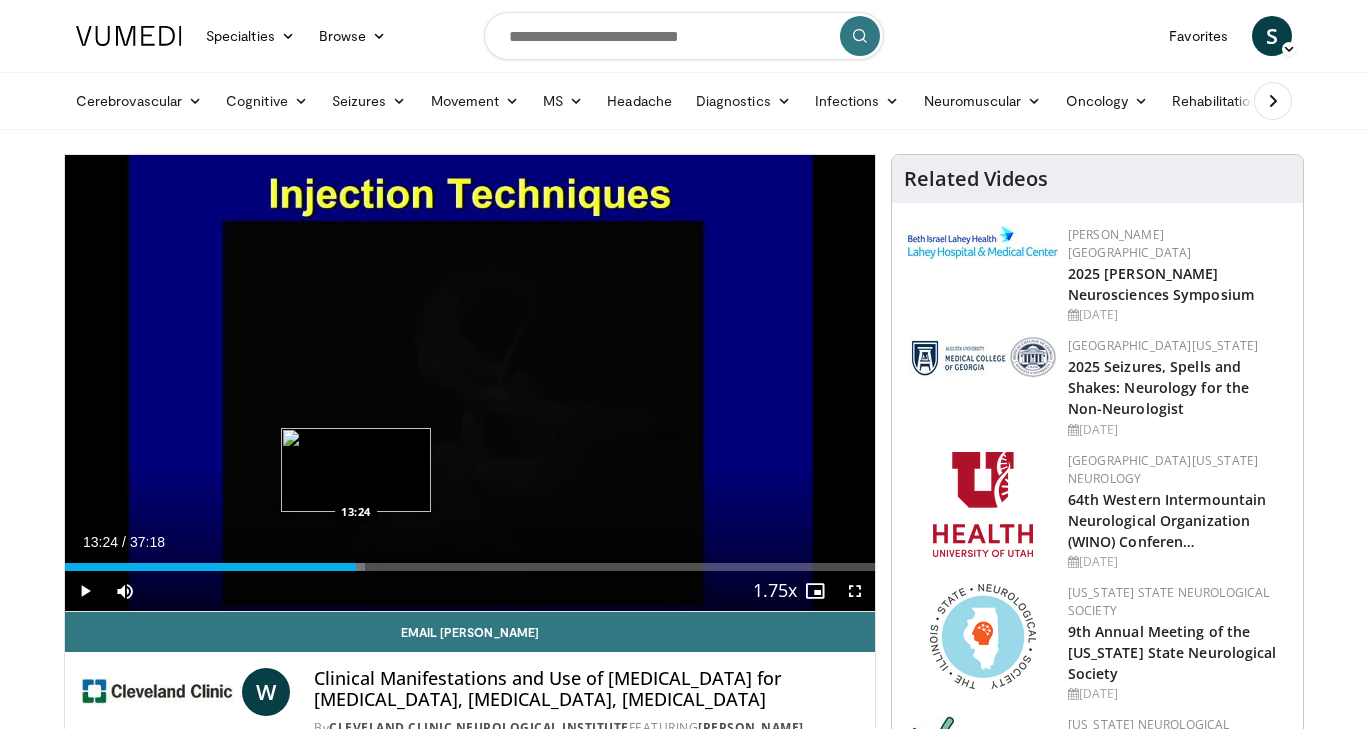 click at bounding box center [355, 567] 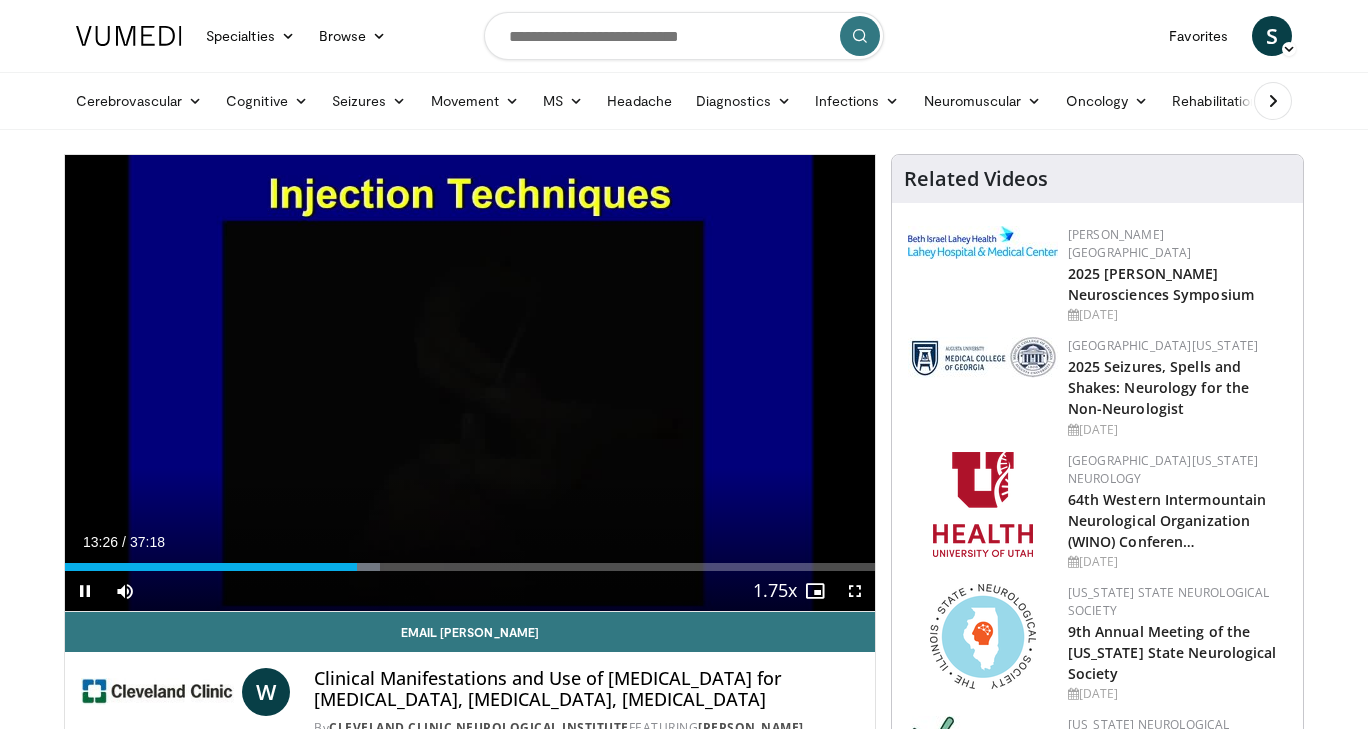 click on "Current Time  13:26 / Duration  37:18 Pause Skip Backward Skip Forward Mute Loaded :  38.86% 13:26 13:38 Stream Type  LIVE Seek to live, currently behind live LIVE   1.75x Playback Rate 0.5x 0.75x 1x 1.25x 1.5x 1.75x , selected 2x Chapters Chapters Descriptions descriptions off , selected Captions captions settings , opens captions settings dialog captions off , selected Audio Track en (Main) , selected Fullscreen Enable picture-in-picture mode" at bounding box center (470, 591) 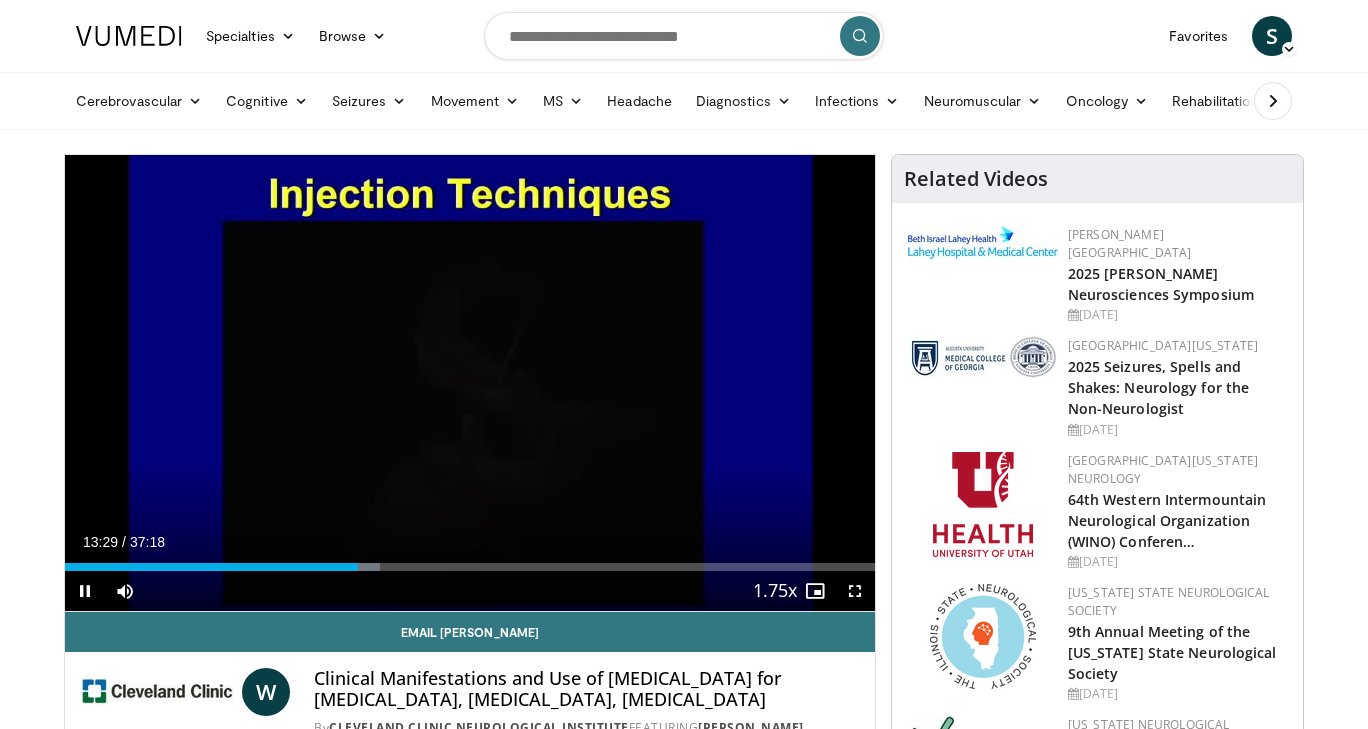 click on "Current Time  13:29 / Duration  37:18 Pause Skip Backward Skip Forward Mute Loaded :  38.86% 13:29 13:38 Stream Type  LIVE Seek to live, currently behind live LIVE   1.75x Playback Rate 0.5x 0.75x 1x 1.25x 1.5x 1.75x , selected 2x Chapters Chapters Descriptions descriptions off , selected Captions captions settings , opens captions settings dialog captions off , selected Audio Track en (Main) , selected Fullscreen Enable picture-in-picture mode" at bounding box center [470, 591] 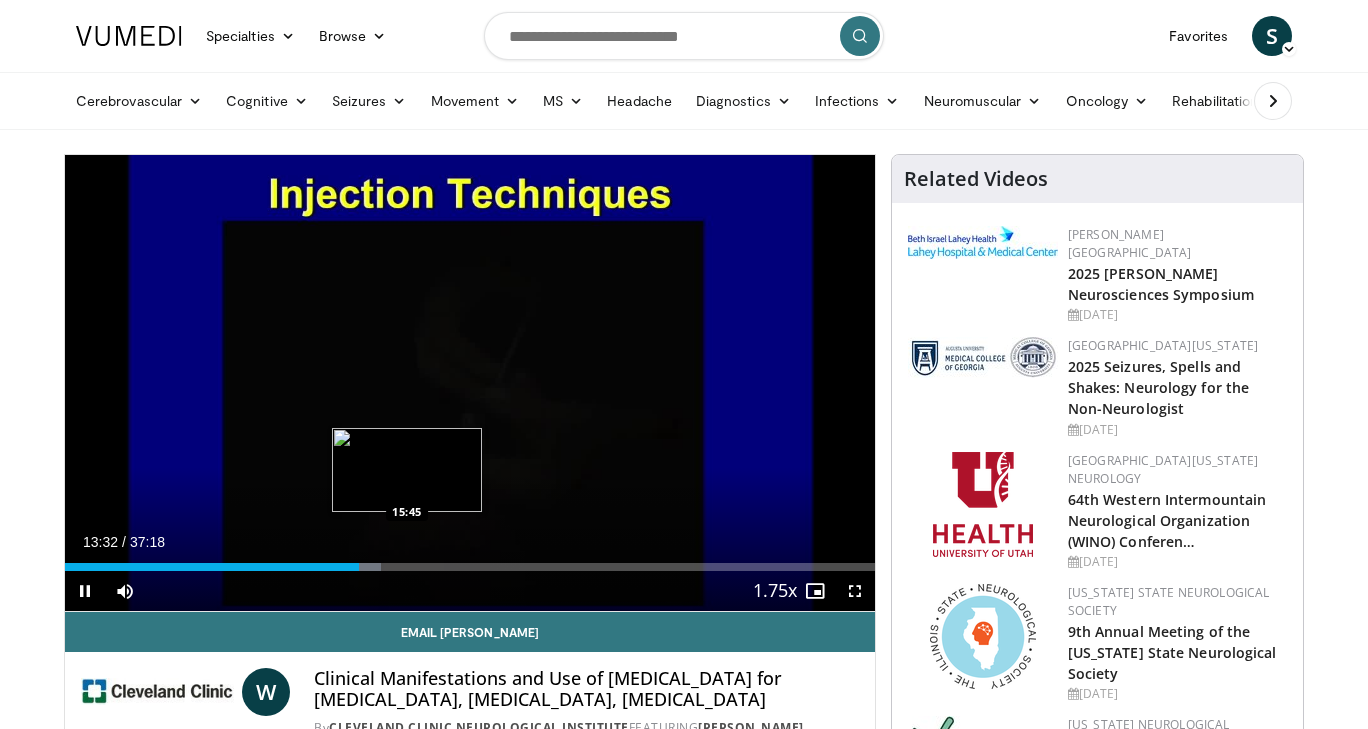 click on "Loaded :  38.99% 13:32 15:45" at bounding box center [470, 567] 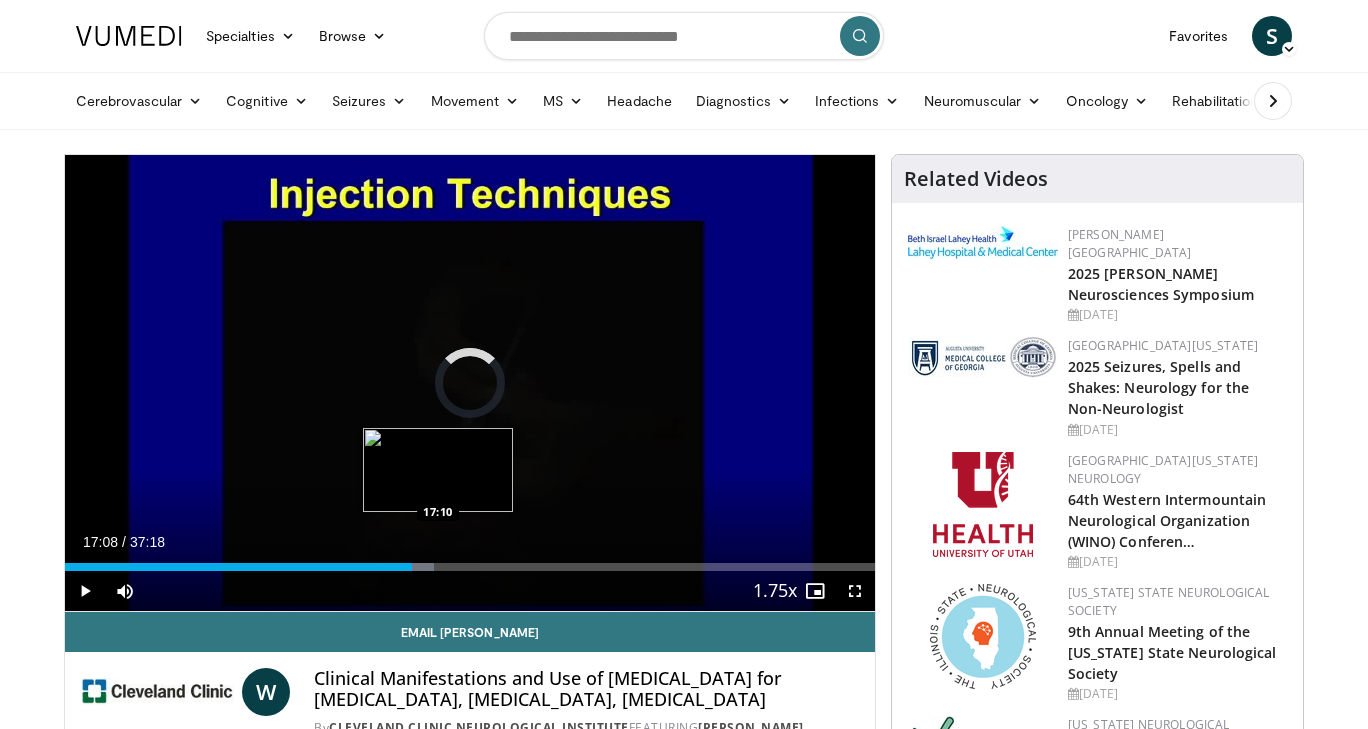 click on "Loaded :  45.56% 16:00 17:10" at bounding box center [470, 567] 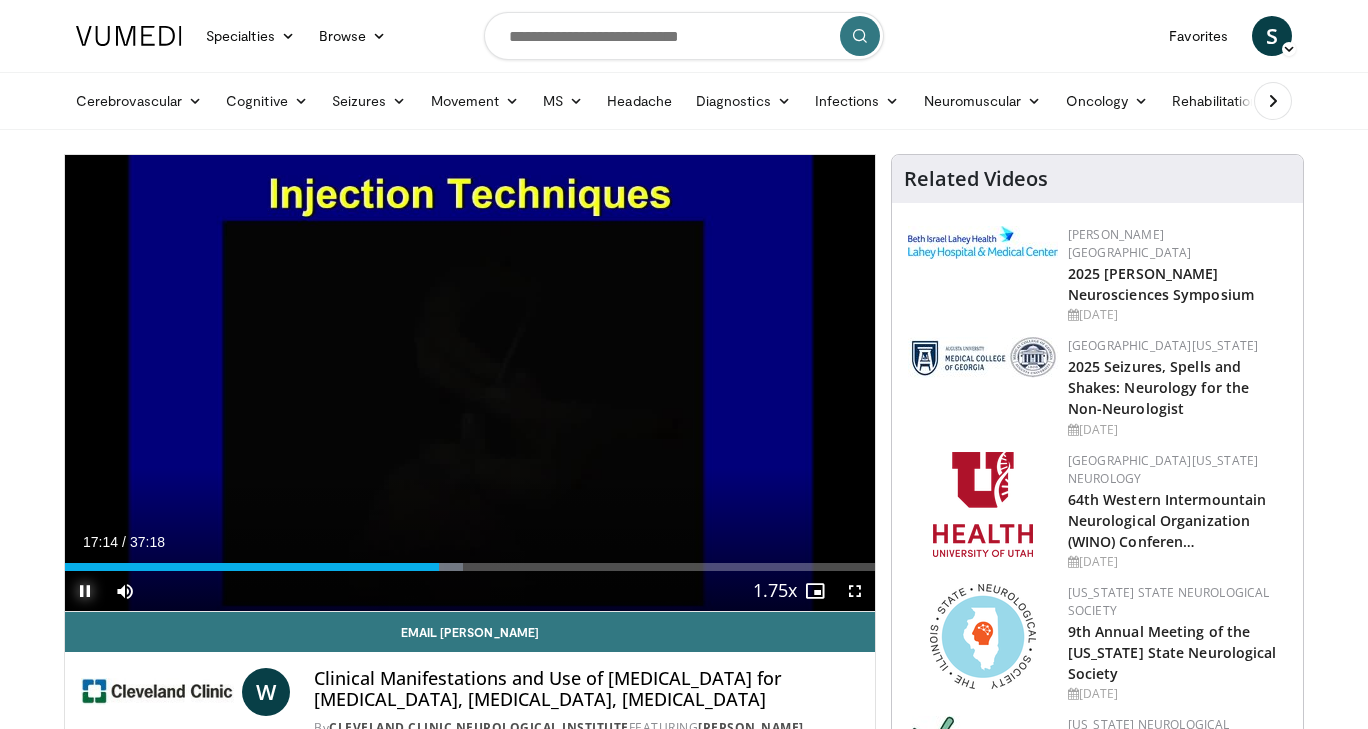 click at bounding box center [85, 591] 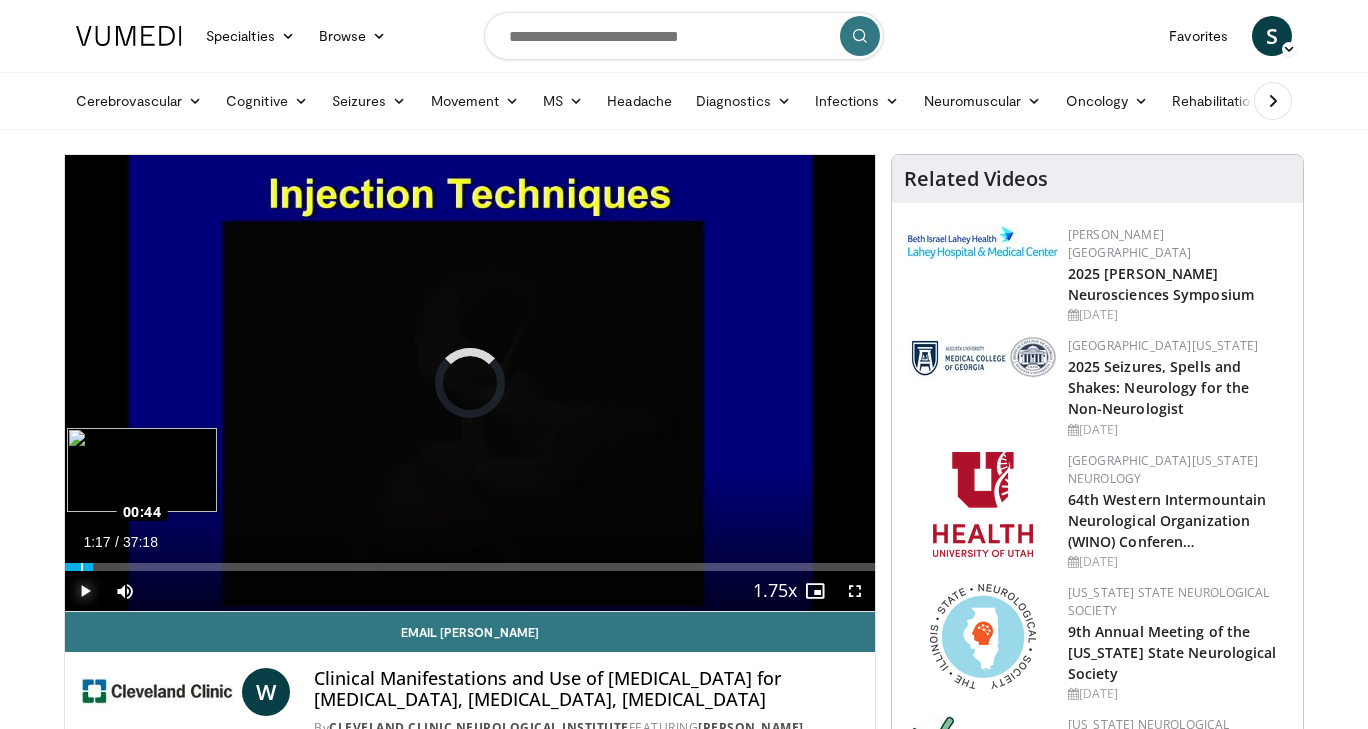 drag, startPoint x: 439, startPoint y: 563, endPoint x: 80, endPoint y: 567, distance: 359.02228 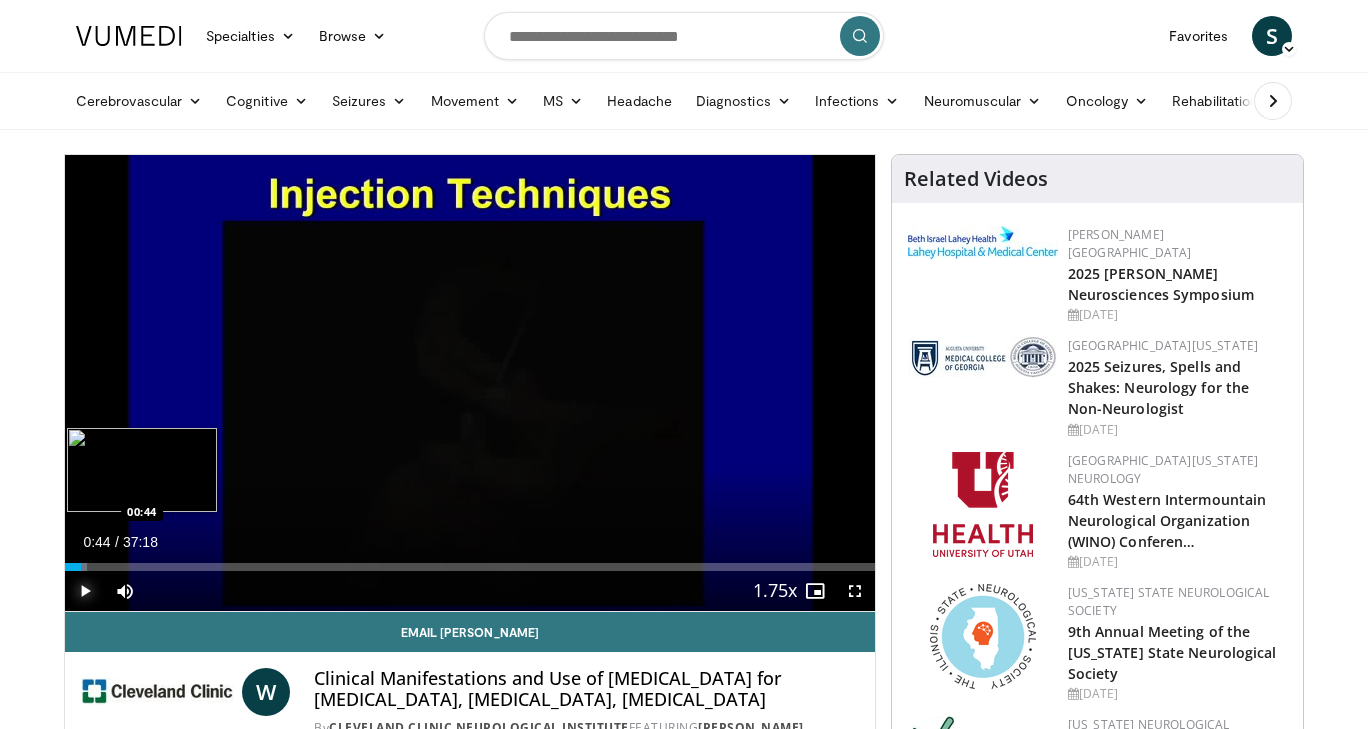 click at bounding box center (82, 567) 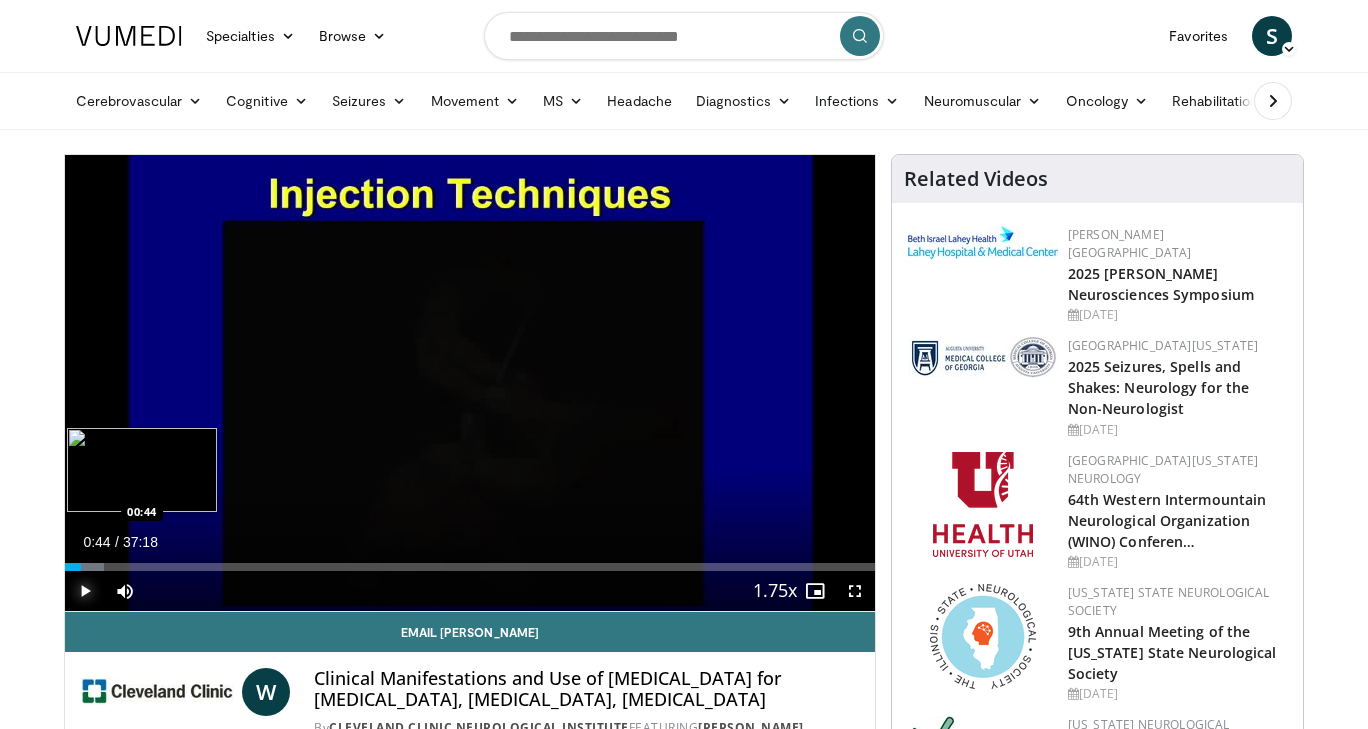 click on "00:44" at bounding box center (73, 567) 